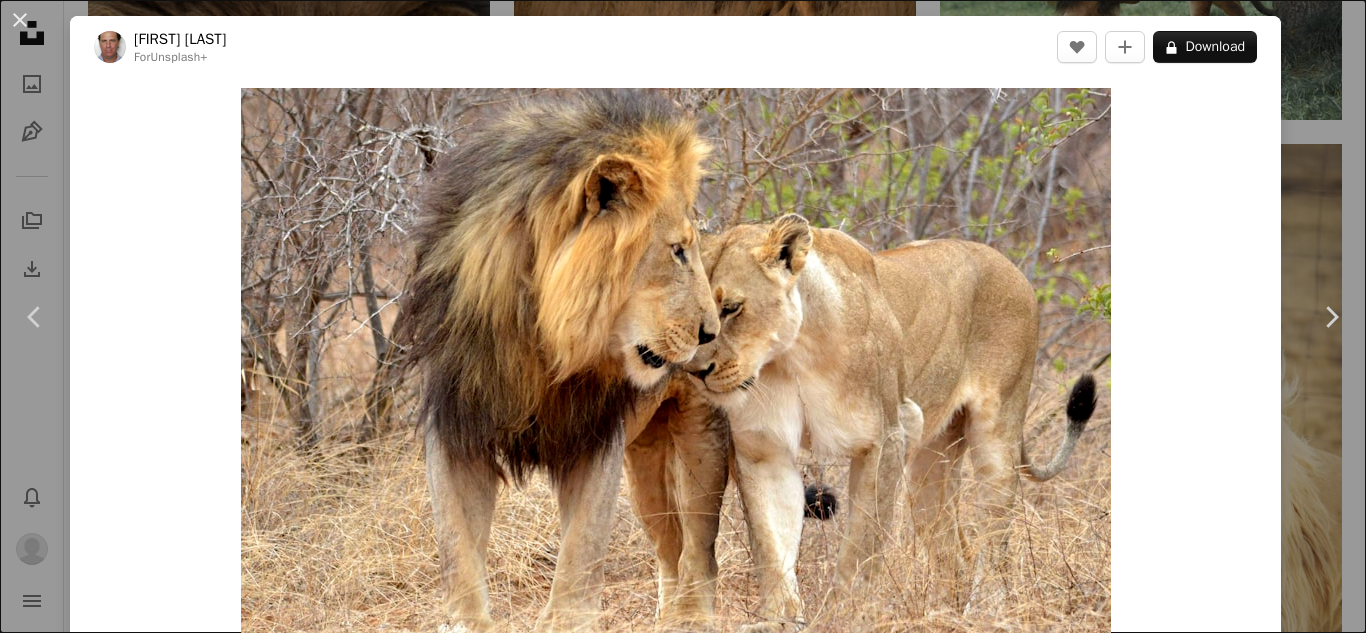 scroll, scrollTop: 1200, scrollLeft: 0, axis: vertical 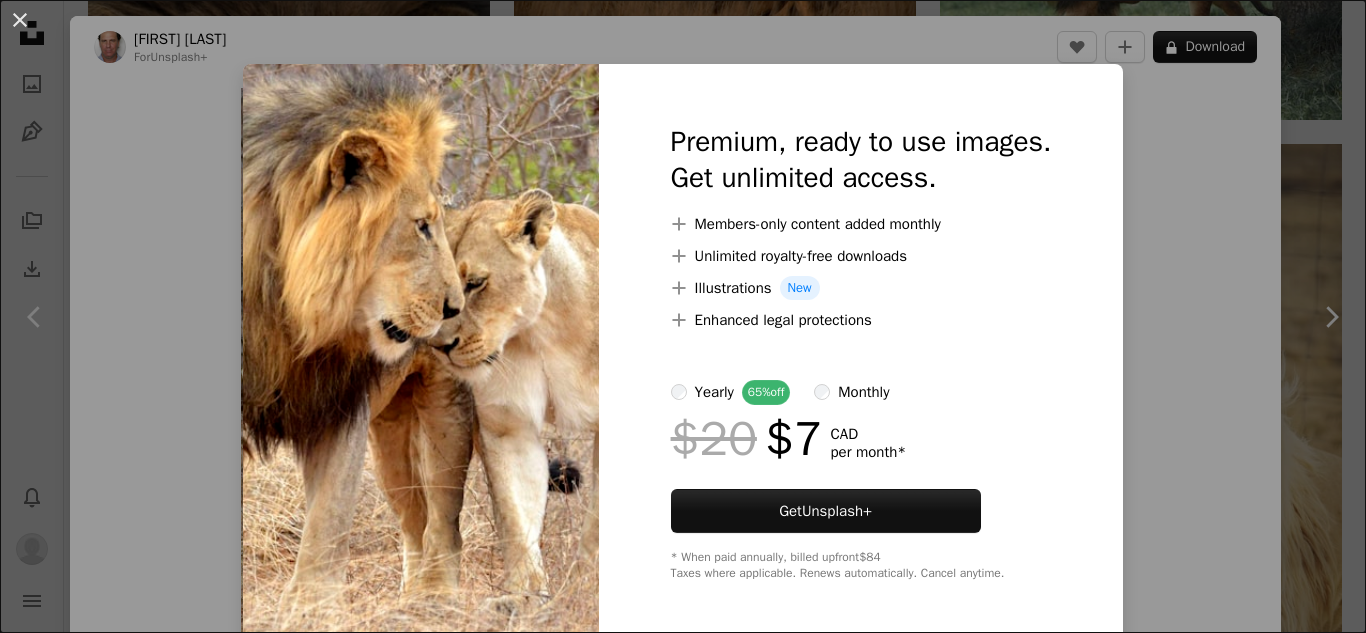 click on "An X shape Premium, ready to use images. Get unlimited access. A plus sign Members-only content added monthly A plus sign Unlimited royalty-free downloads A plus sign Illustrations  New A plus sign Enhanced legal protections yearly 65%  off monthly $20   $7 CAD per month * Get  Unsplash+ * When paid annually, billed upfront  $84 Taxes where applicable. Renews automatically. Cancel anytime." at bounding box center (683, 316) 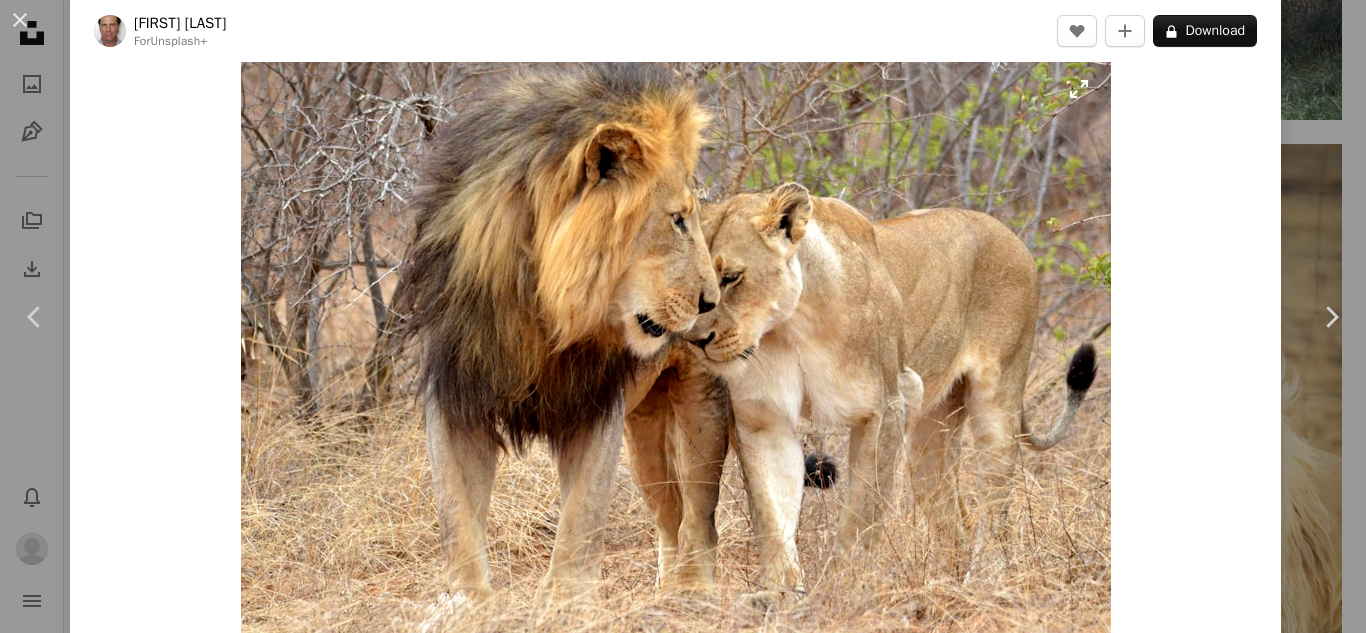 scroll, scrollTop: 0, scrollLeft: 0, axis: both 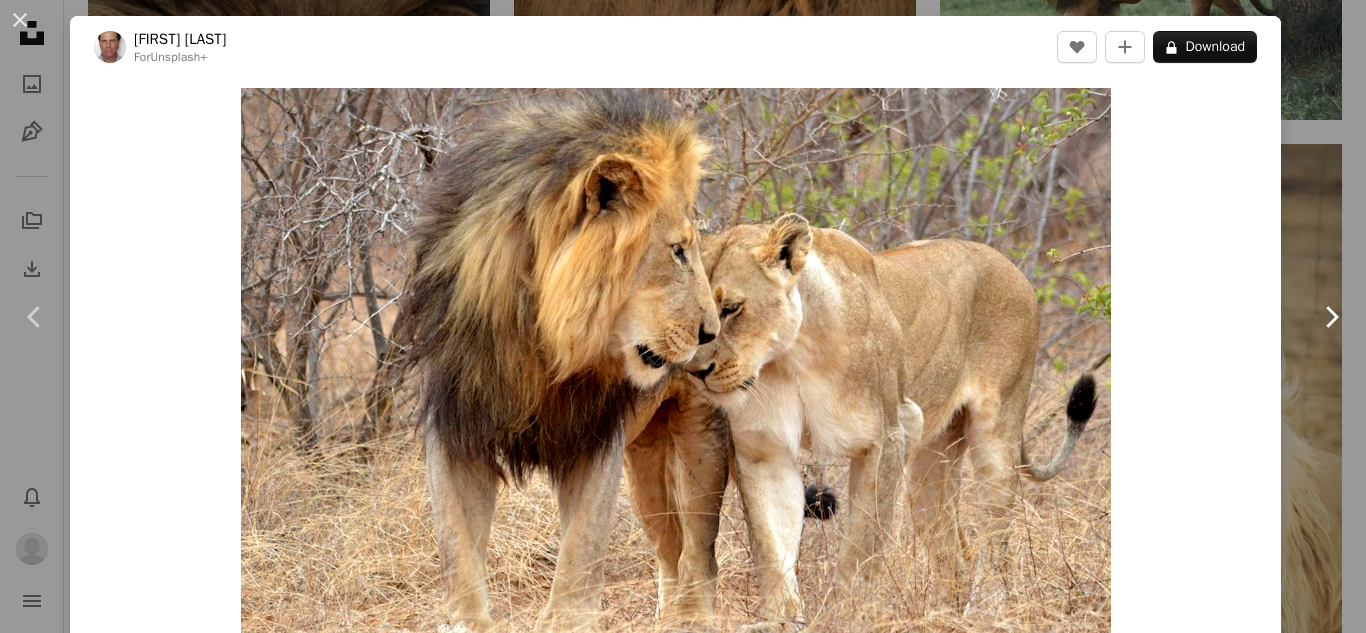click on "Chevron right" 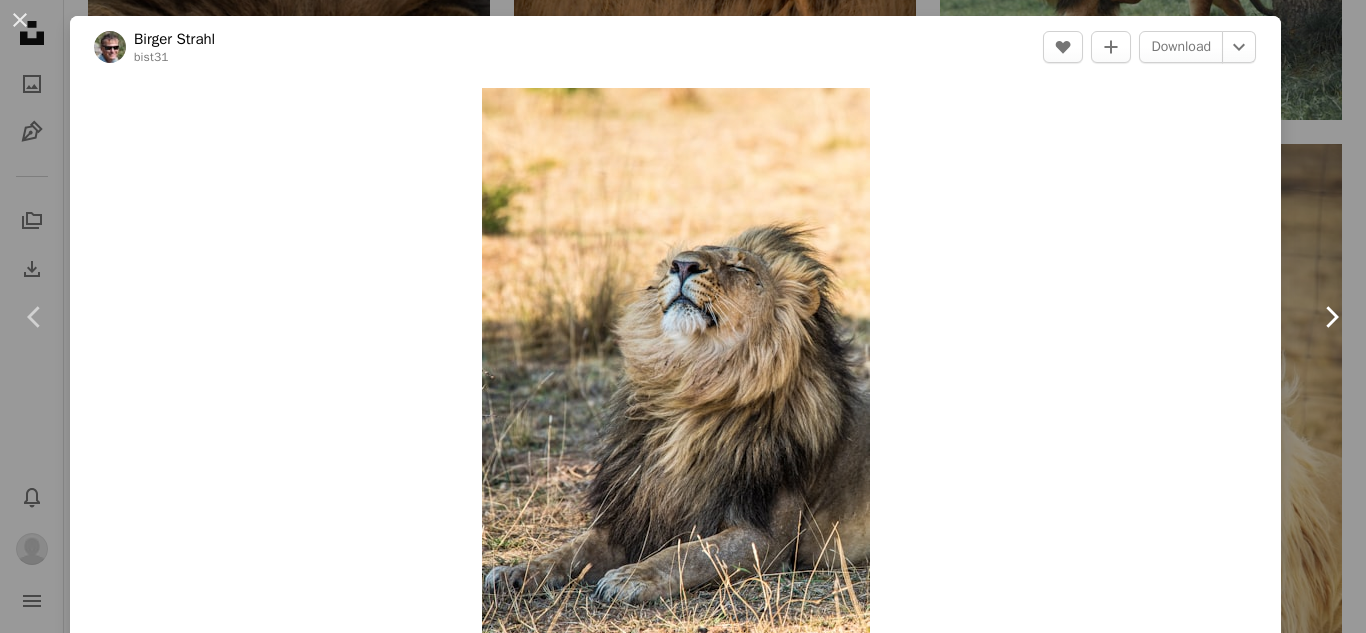 click on "Chevron right" 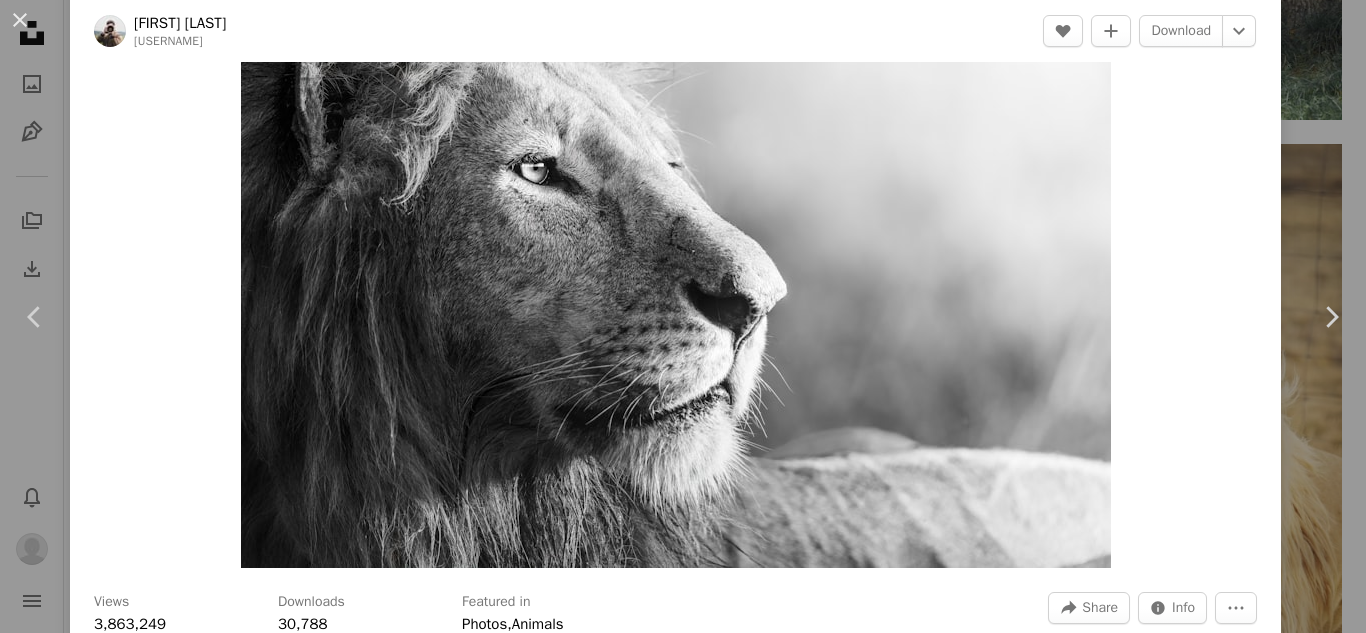 scroll, scrollTop: 0, scrollLeft: 0, axis: both 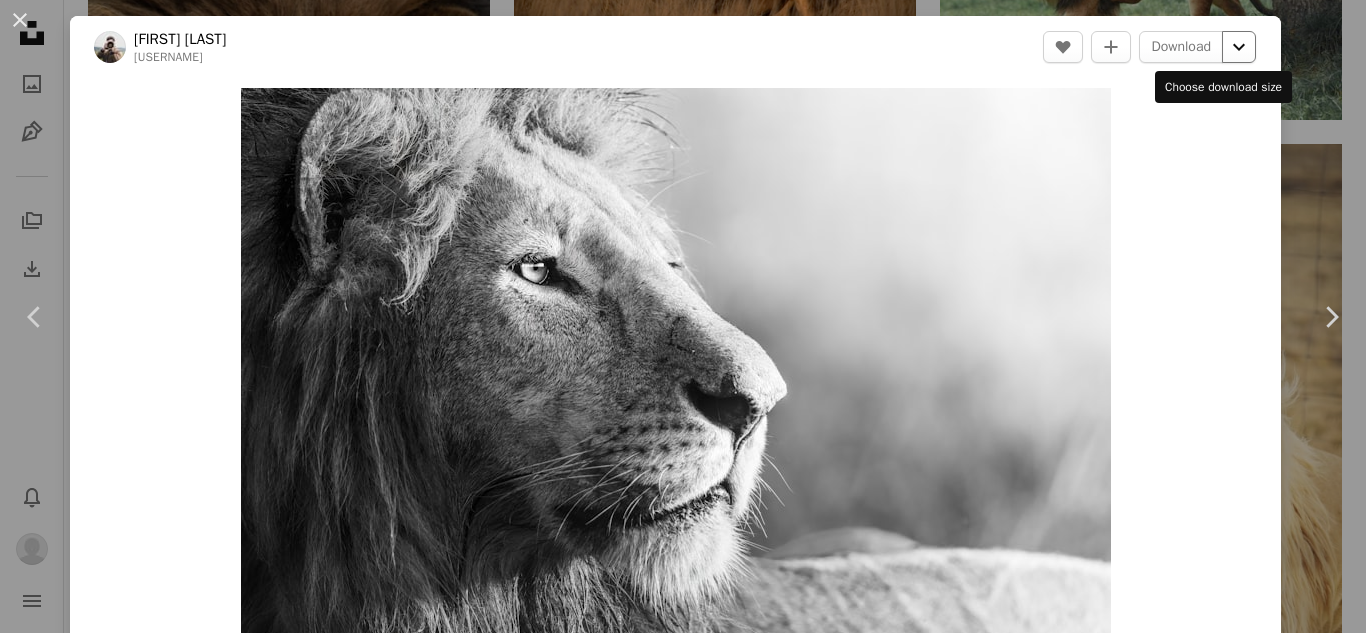 click on "Chevron down" 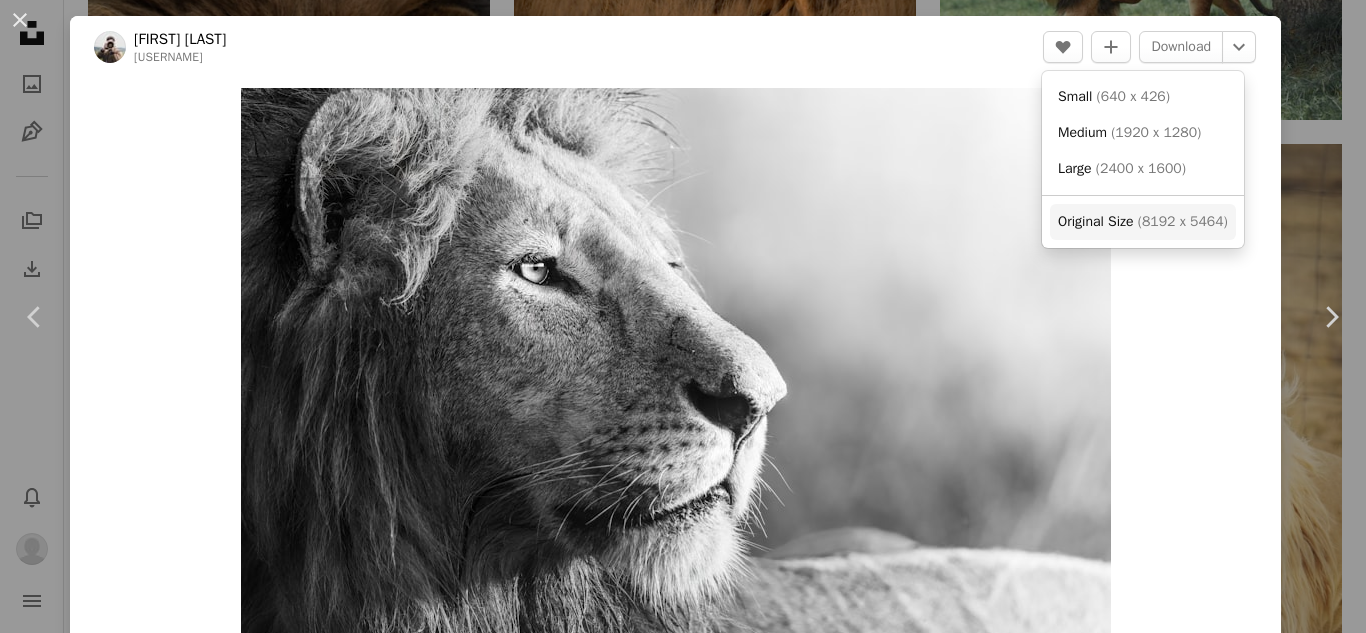 click on "Original Size" at bounding box center (1095, 221) 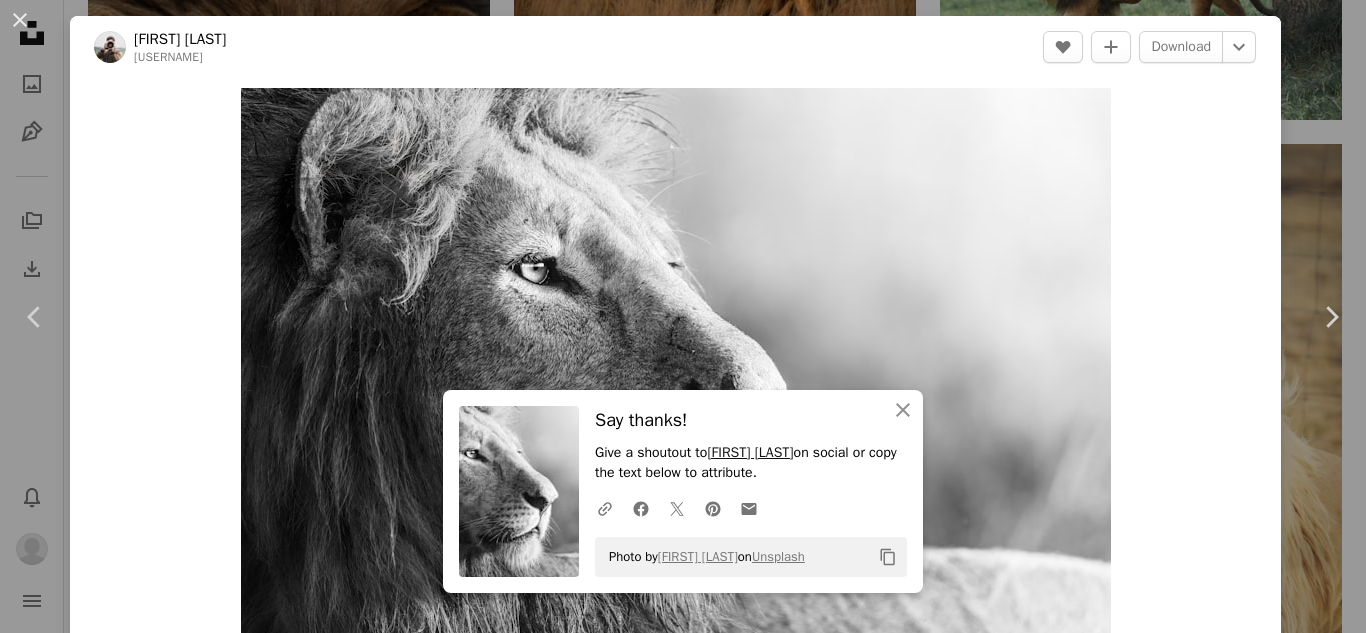 click on "Andrew Liu" at bounding box center (750, 452) 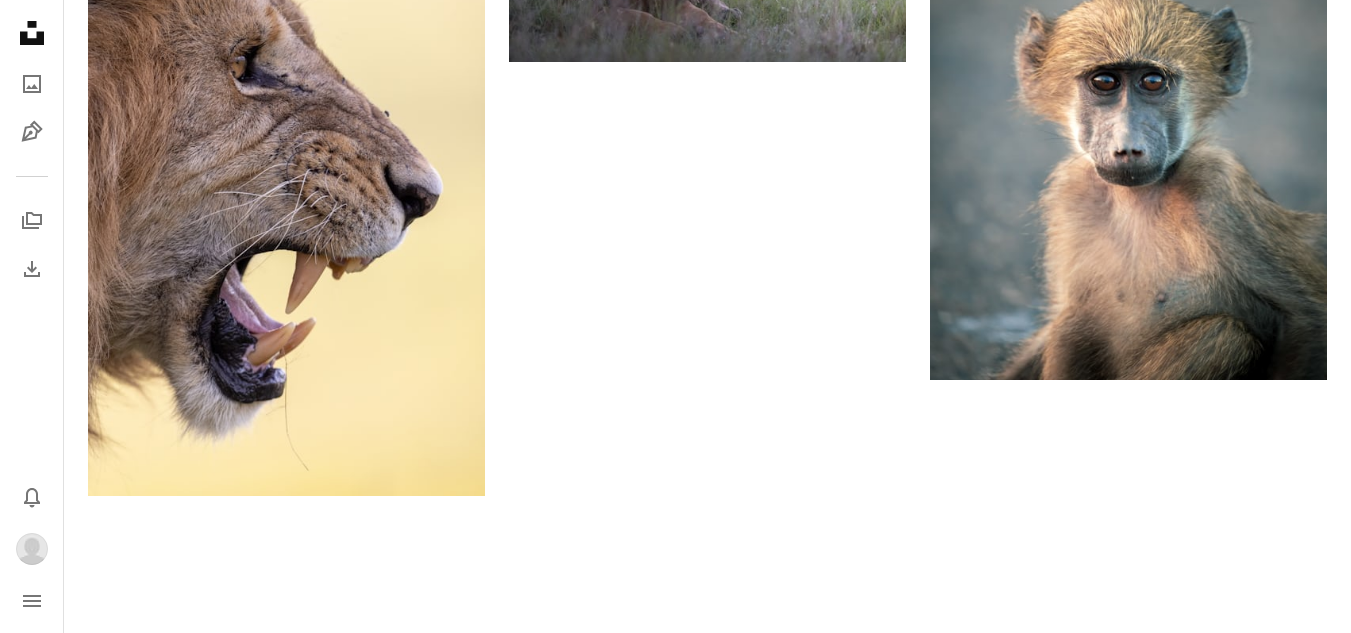 scroll, scrollTop: 7795, scrollLeft: 0, axis: vertical 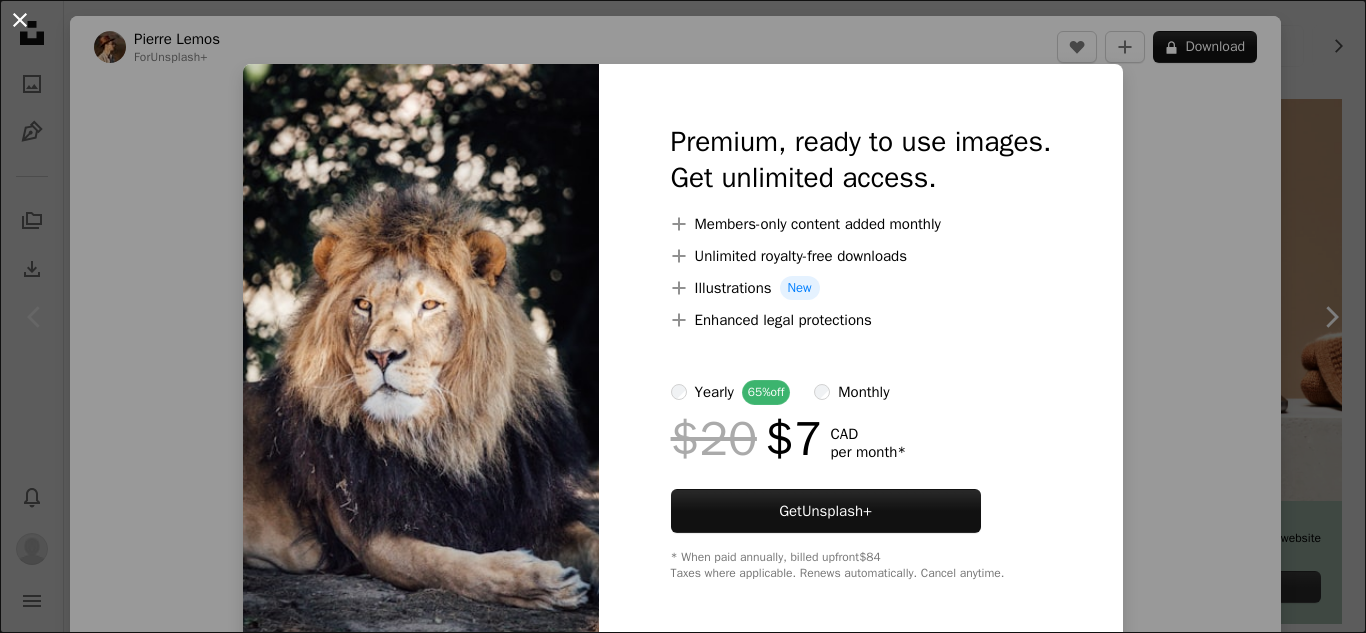 click on "An X shape" at bounding box center [20, 20] 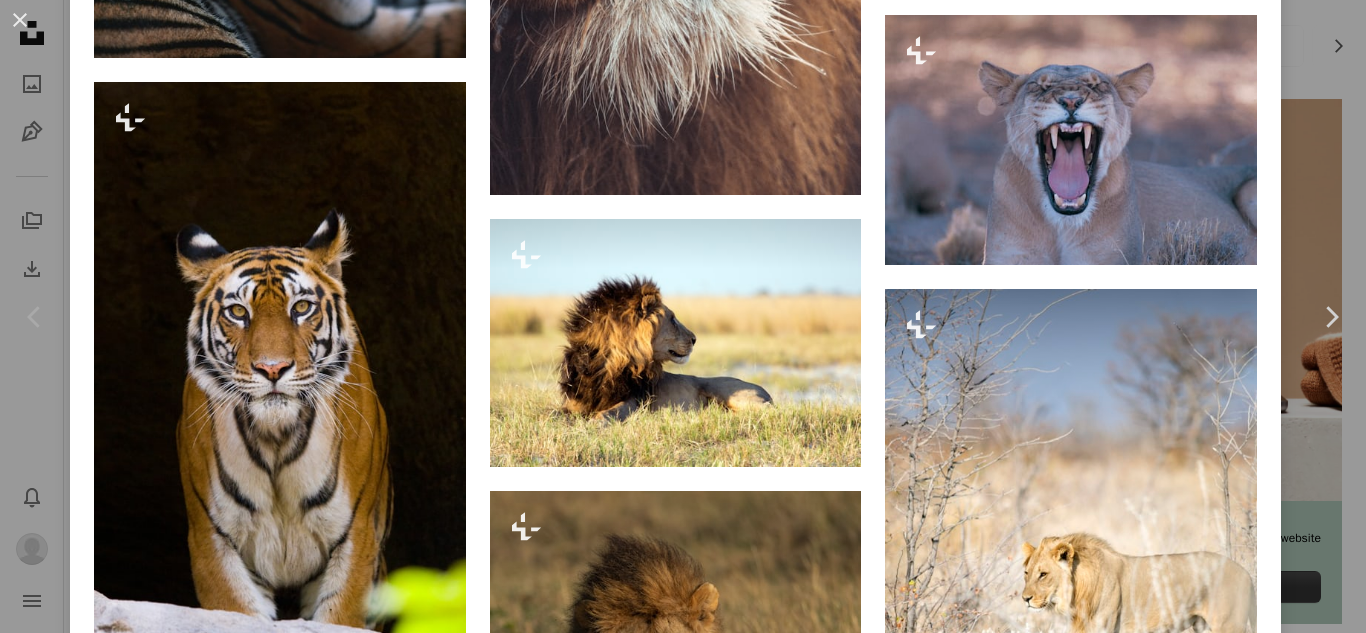 scroll, scrollTop: 10707, scrollLeft: 0, axis: vertical 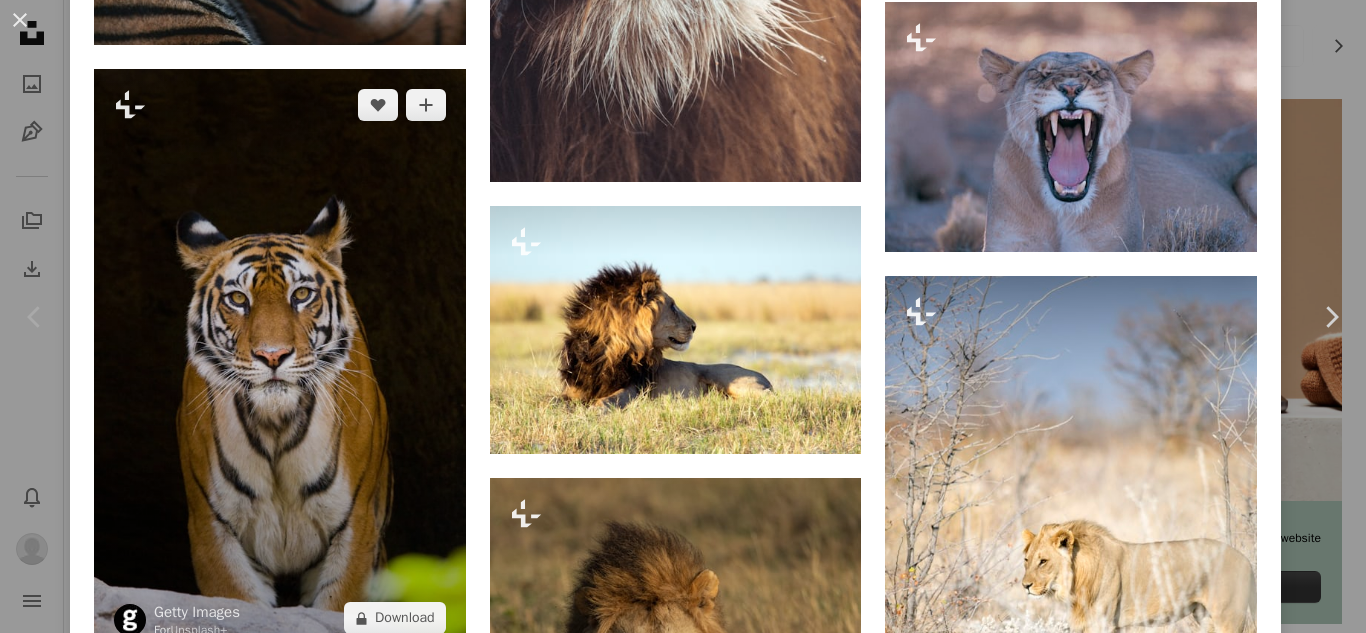 click at bounding box center [280, 362] 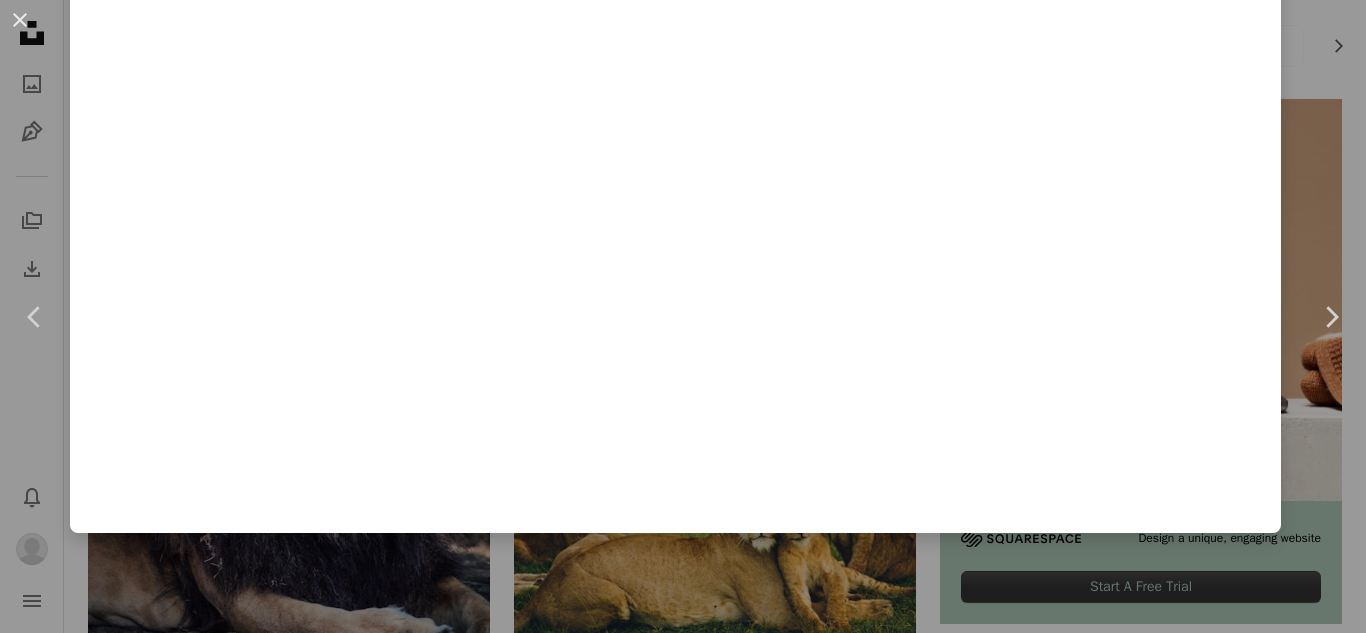 scroll, scrollTop: 0, scrollLeft: 0, axis: both 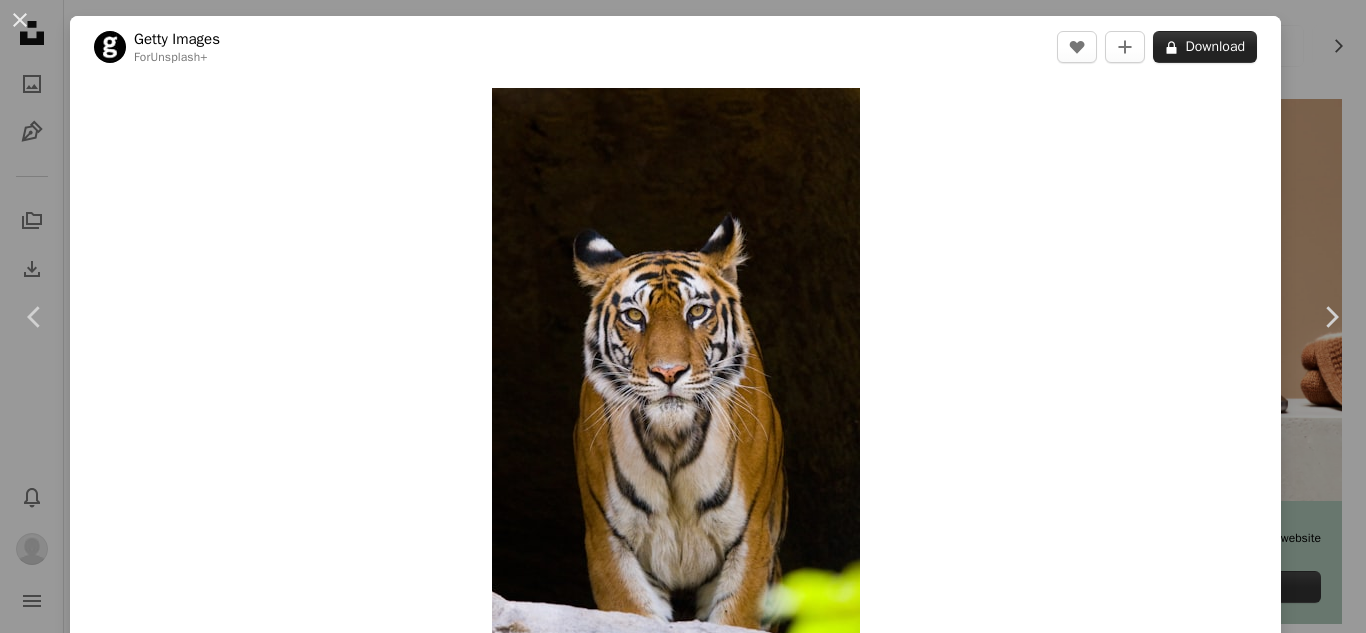click on "A lock Download" at bounding box center (1205, 47) 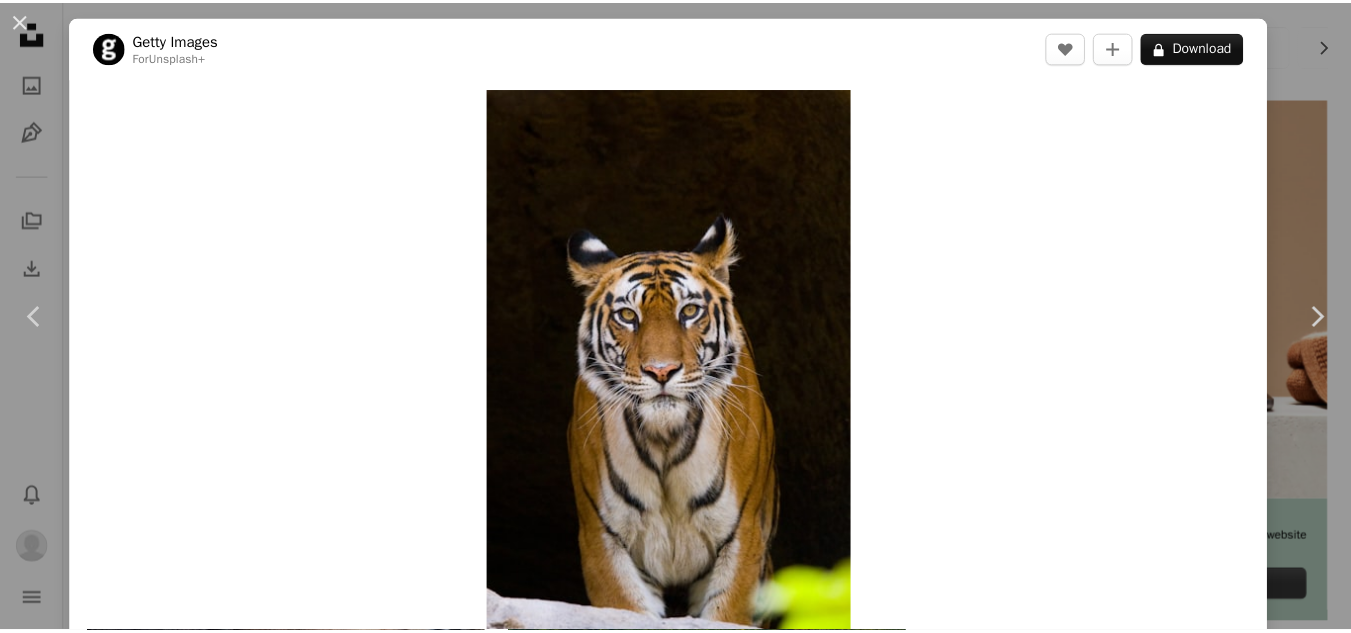 scroll, scrollTop: 0, scrollLeft: 0, axis: both 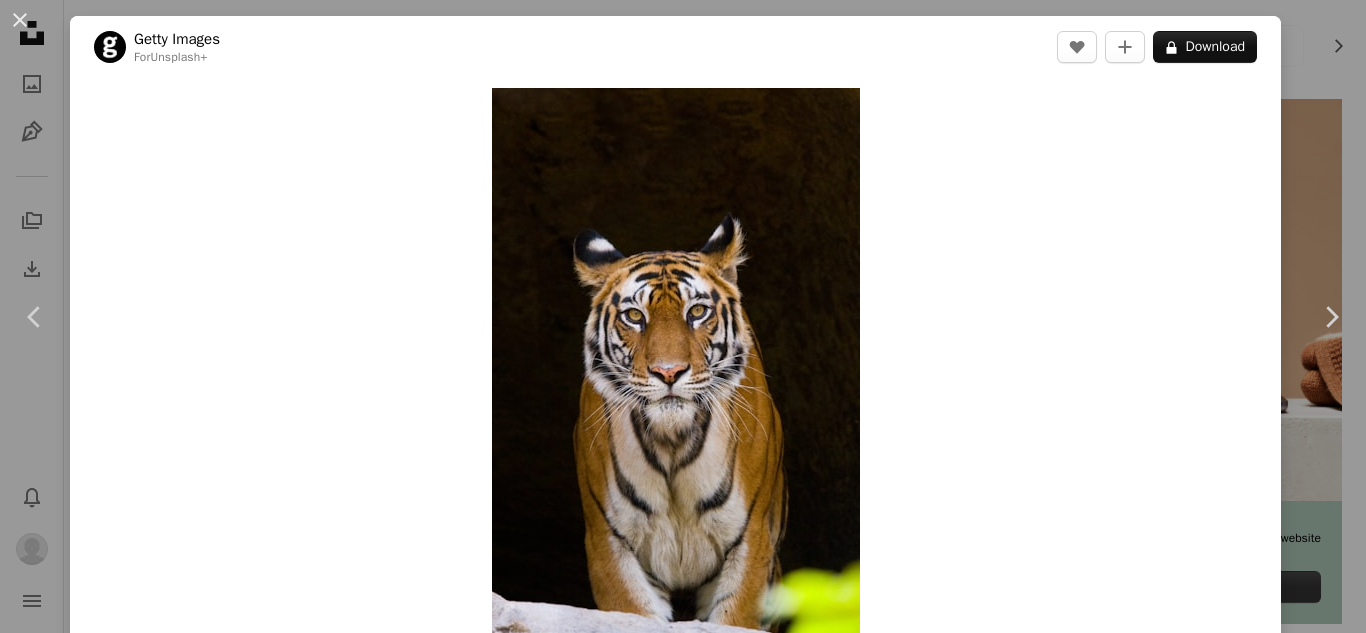 click at bounding box center [421, 7270] 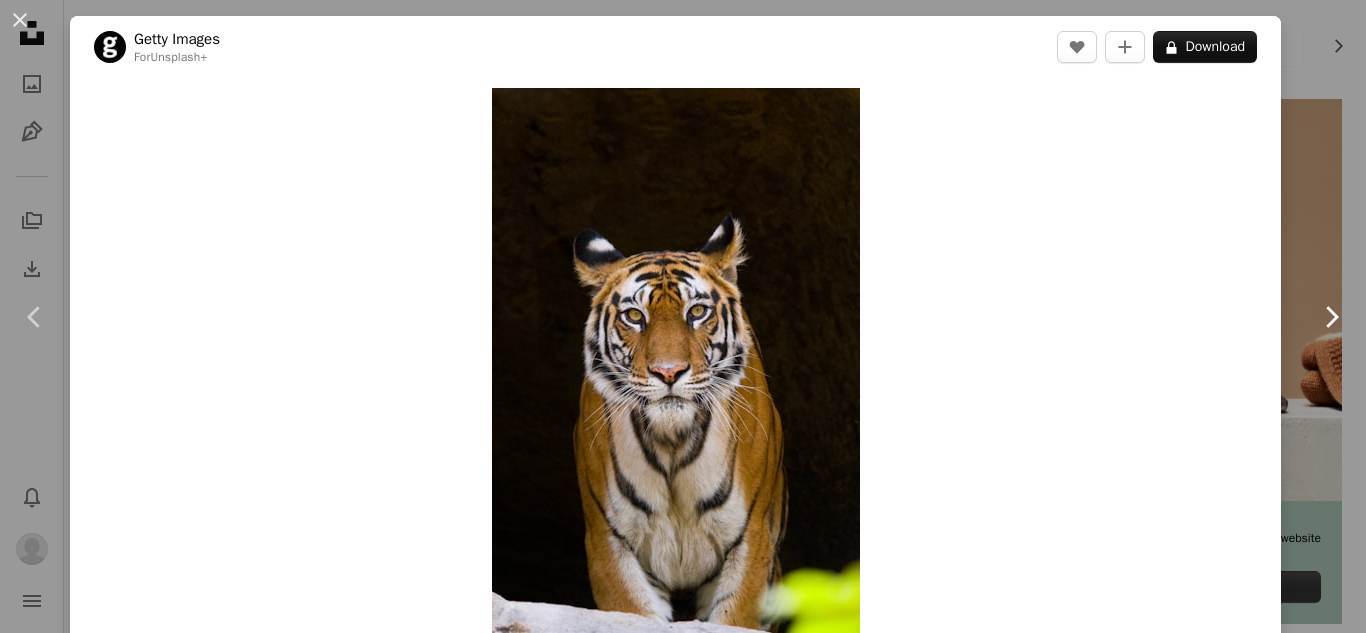 click 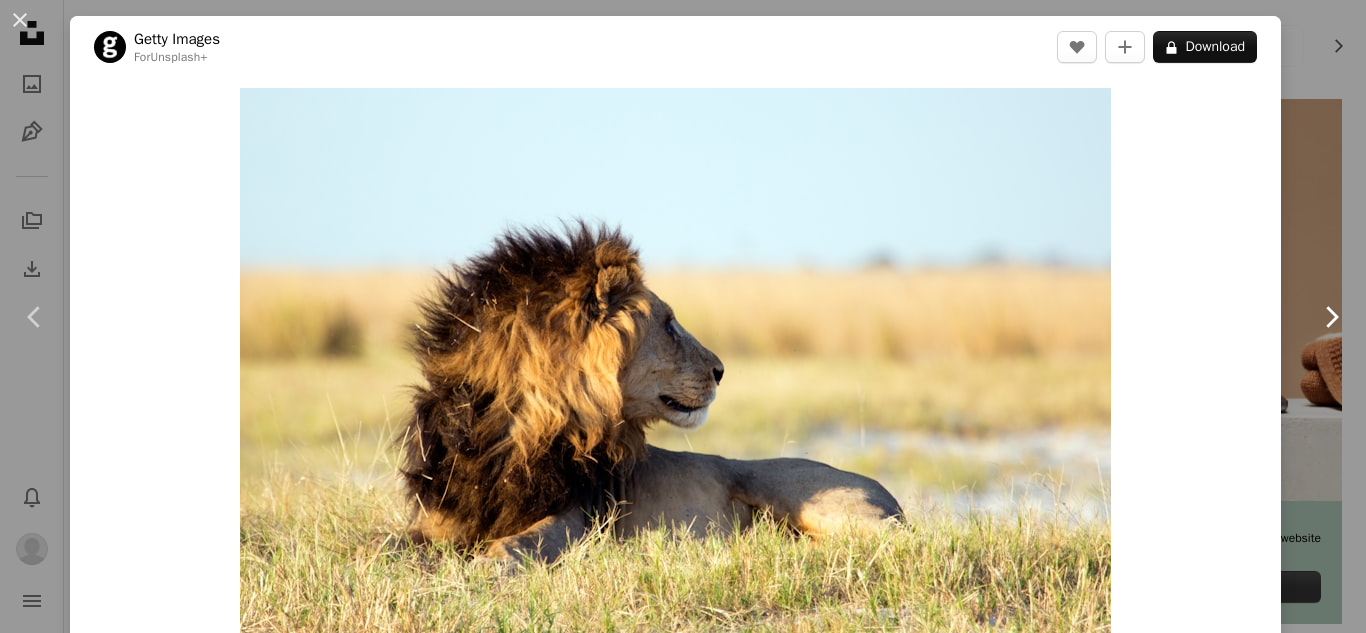 click 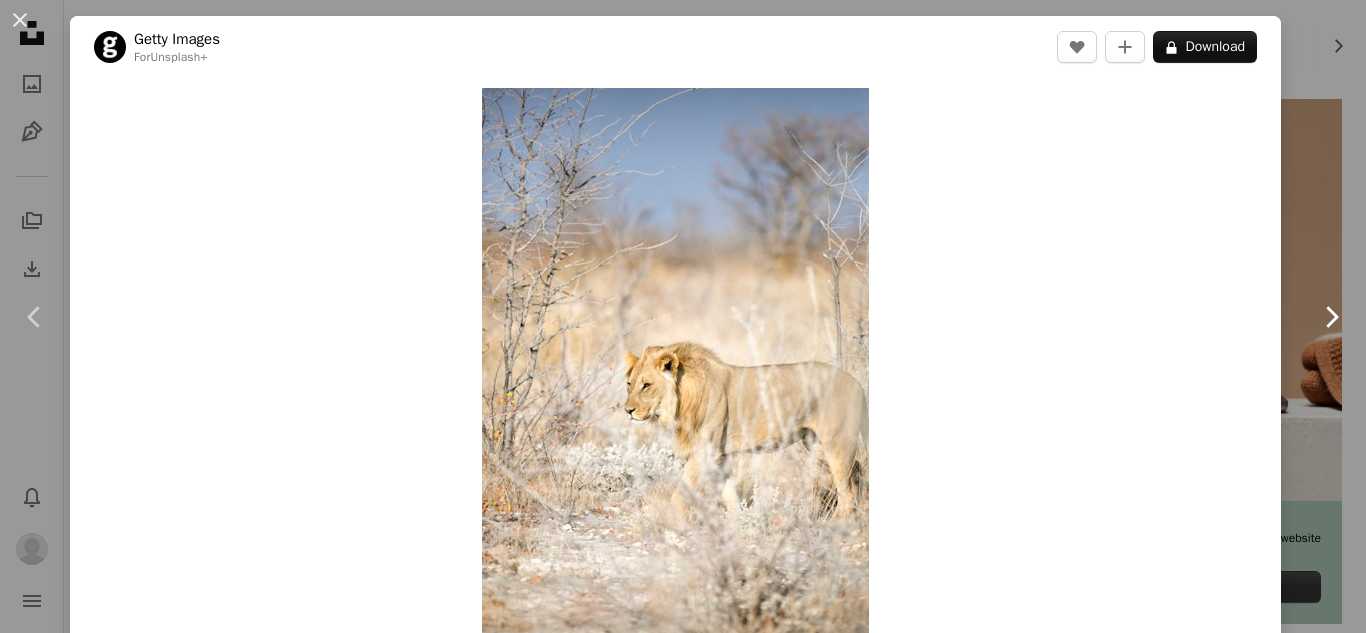 click 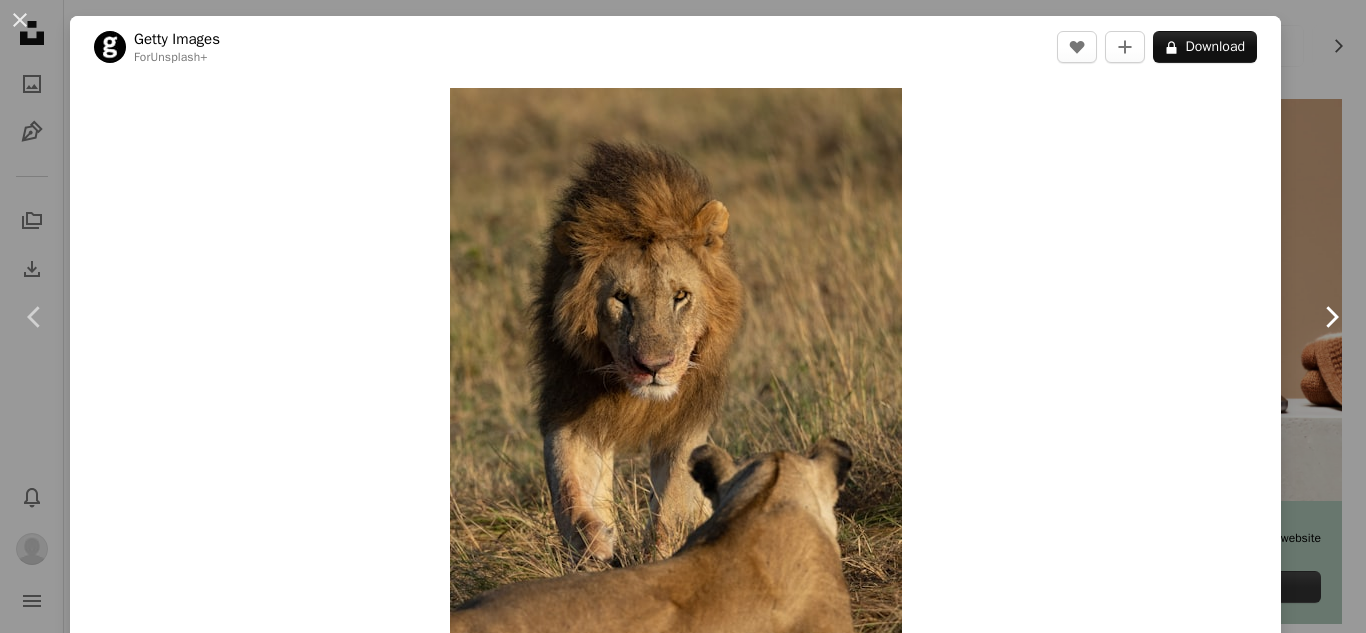 click 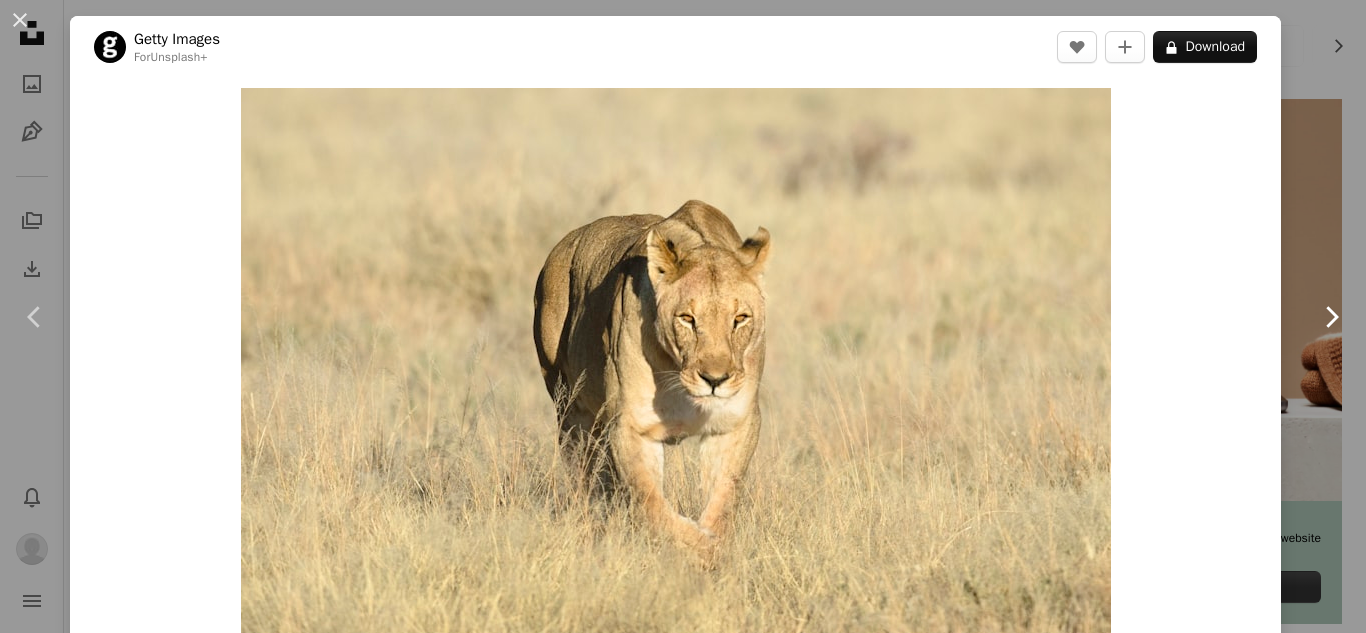 click 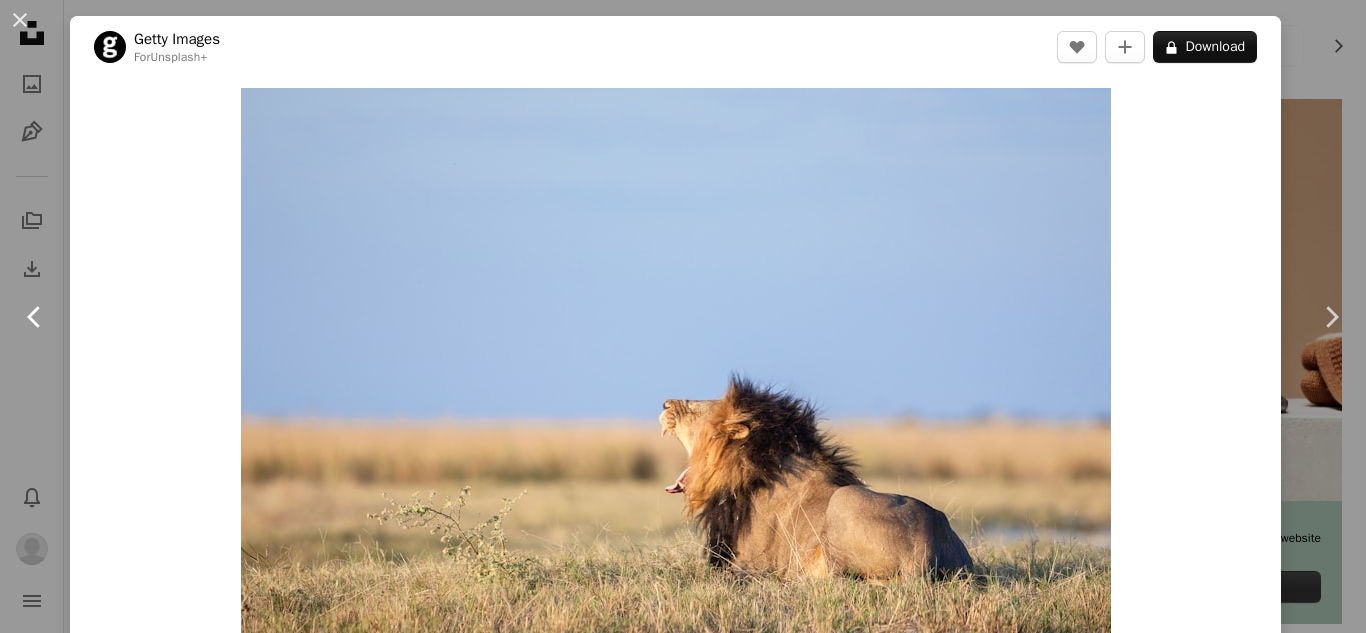 click 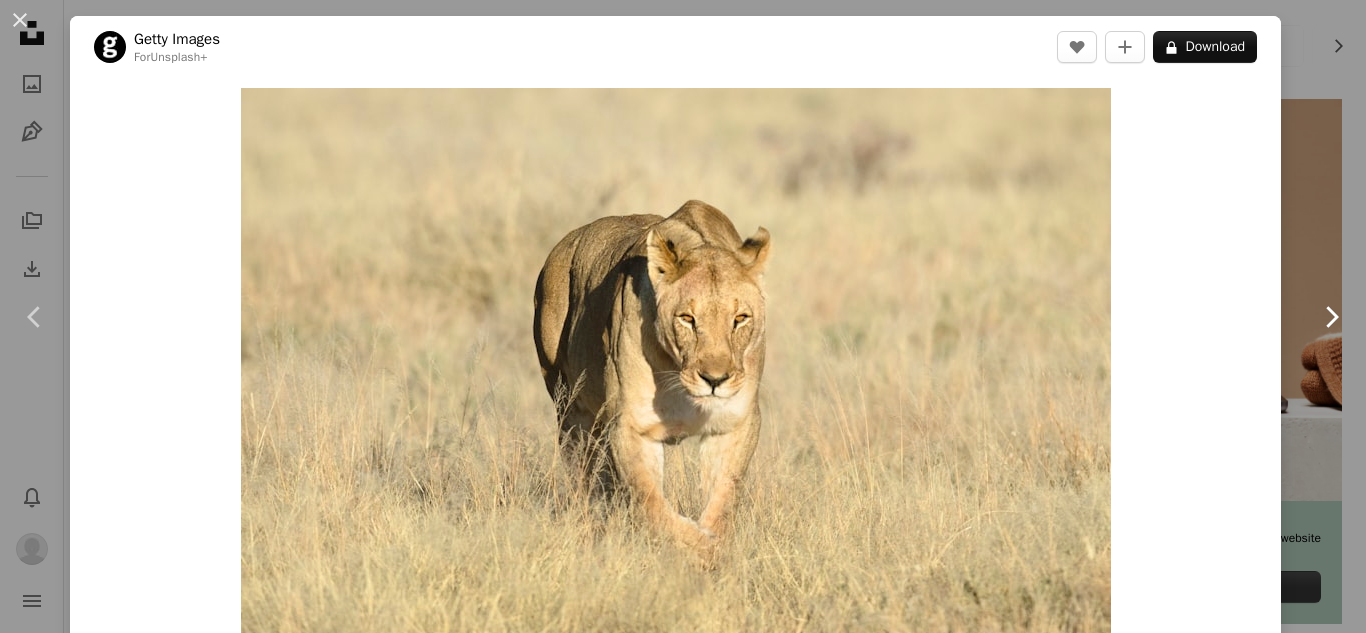 click on "Chevron right" 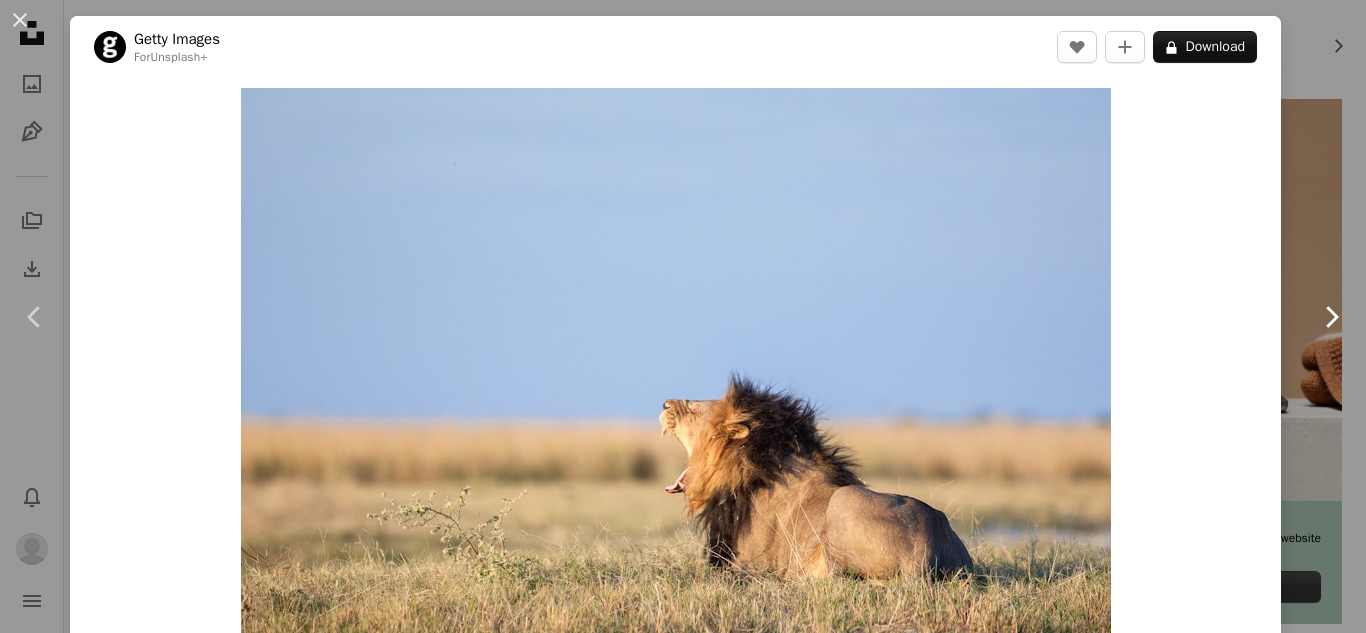 click on "Chevron right" 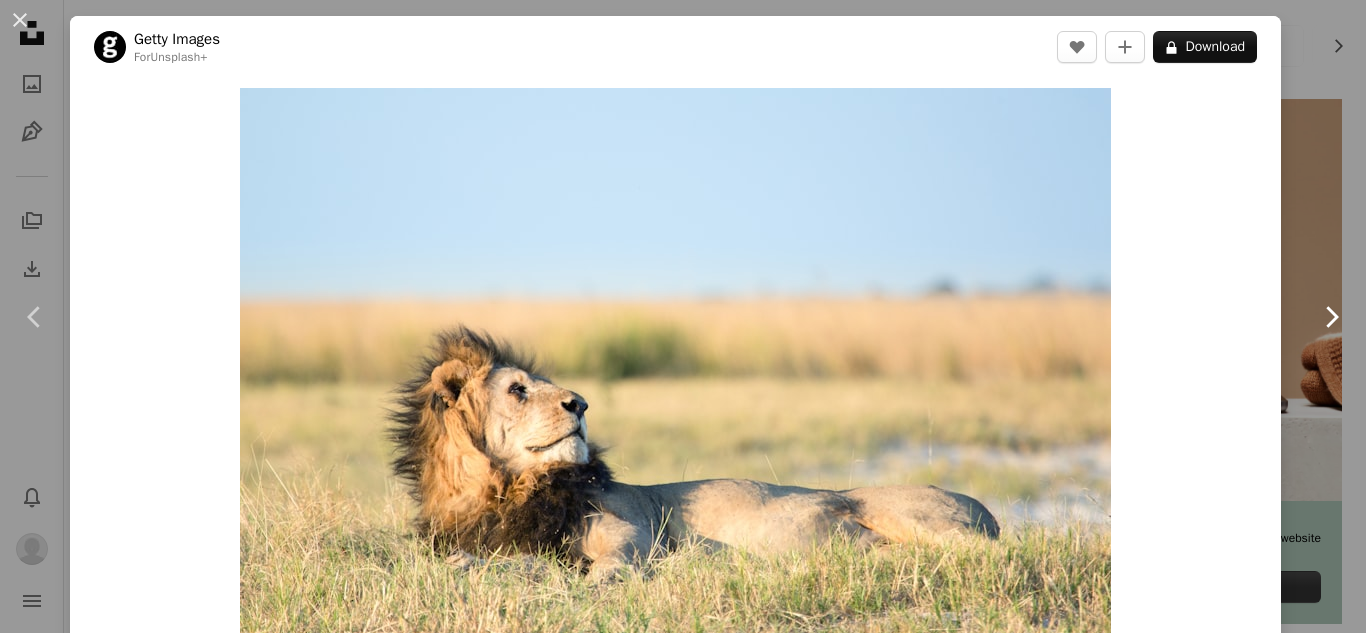 click on "Chevron right" 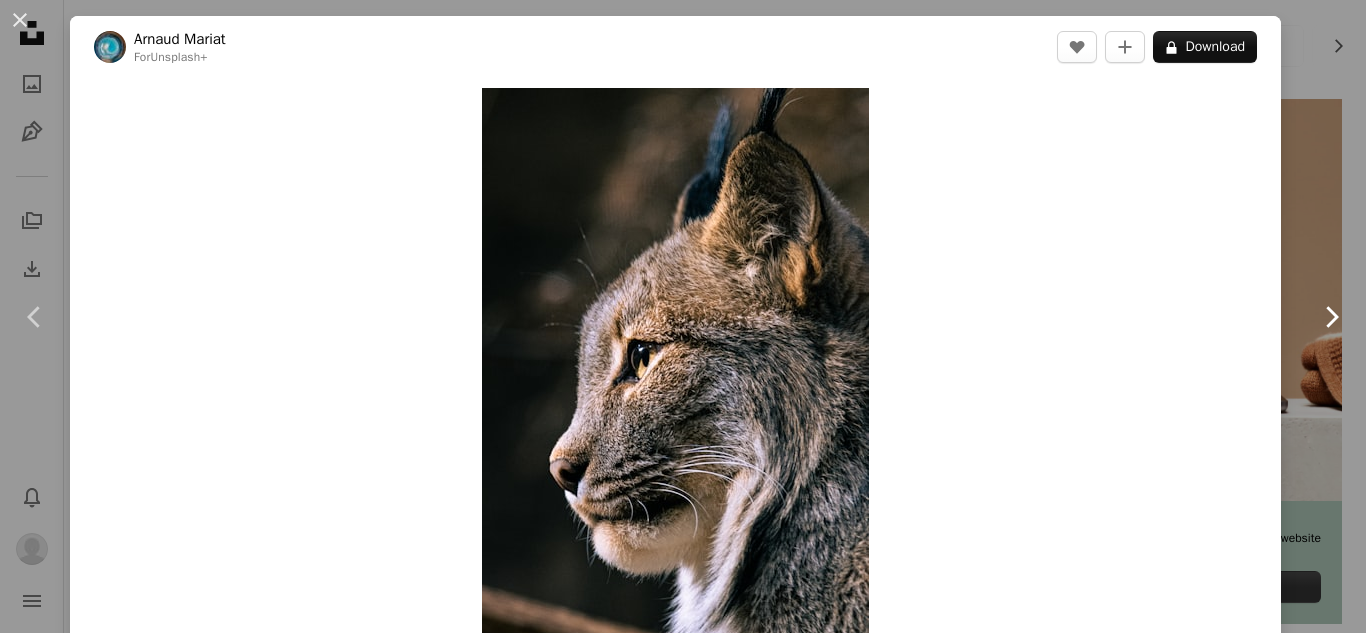click on "Chevron right" 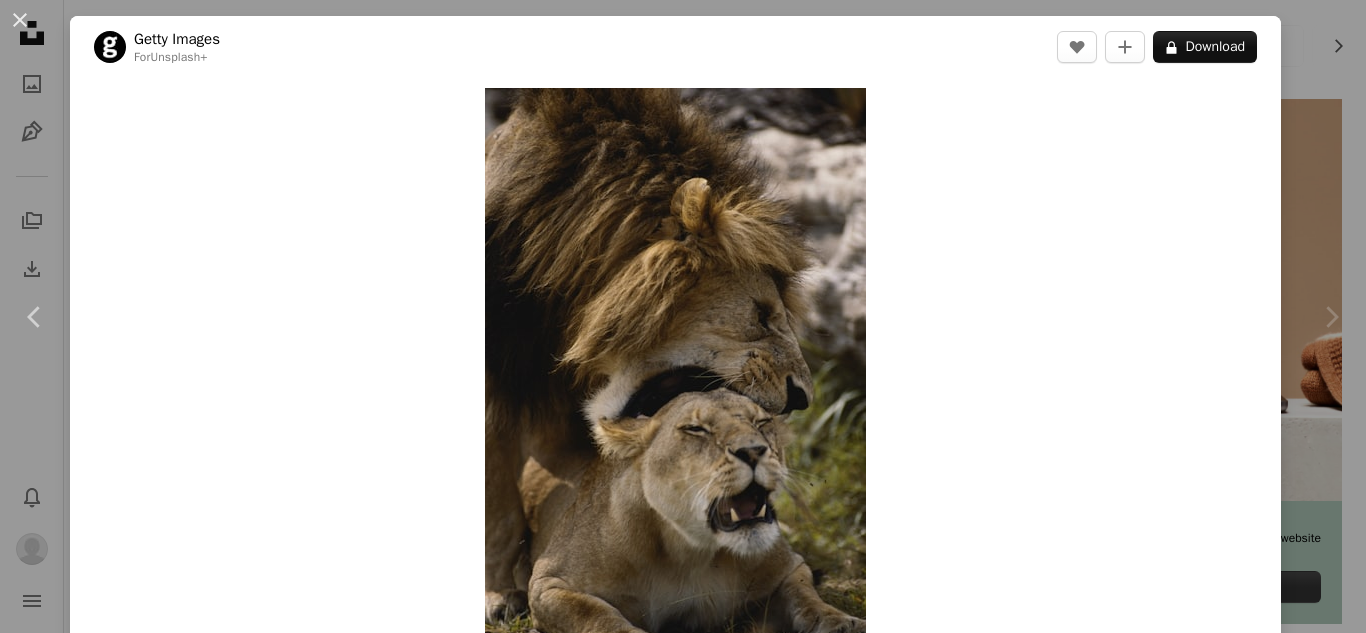 click on "Chevron right" 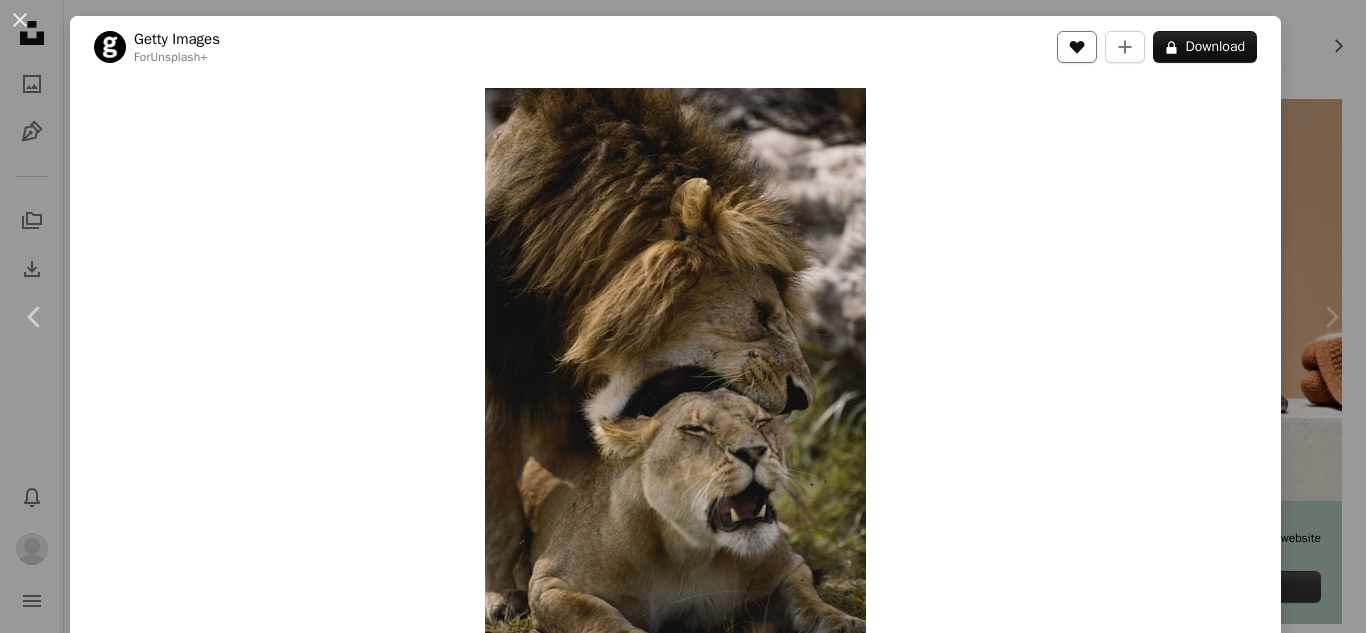 click 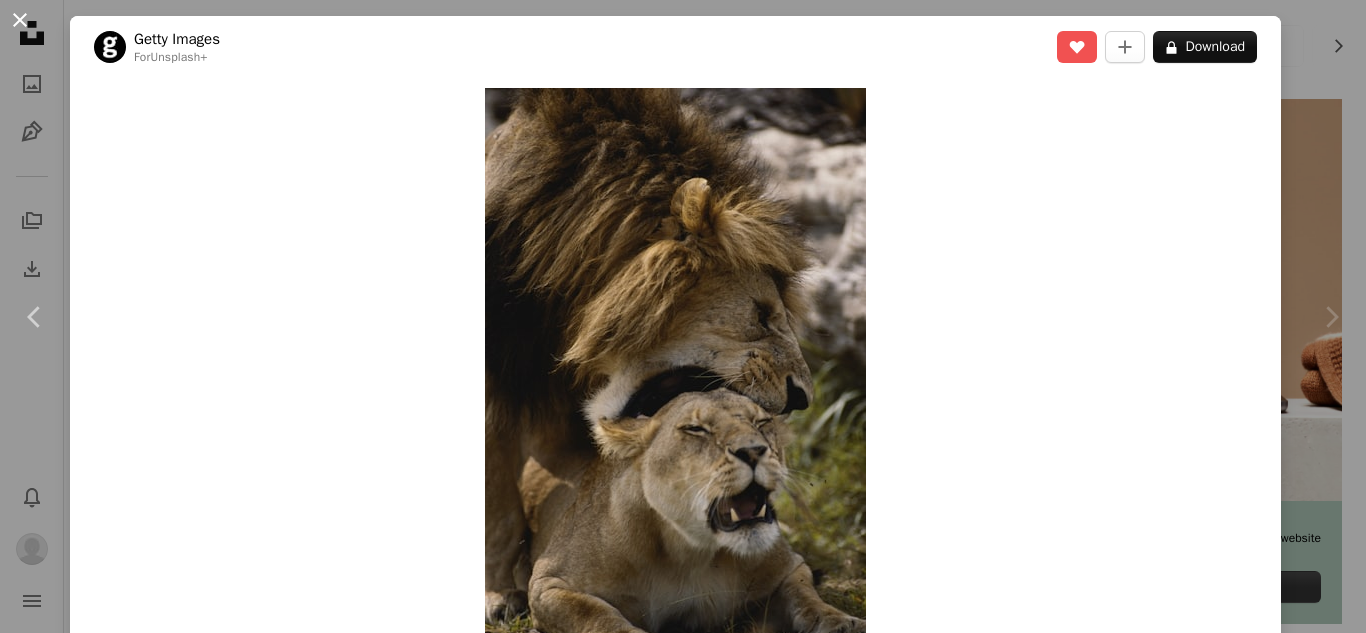 click on "An X shape" at bounding box center (20, 20) 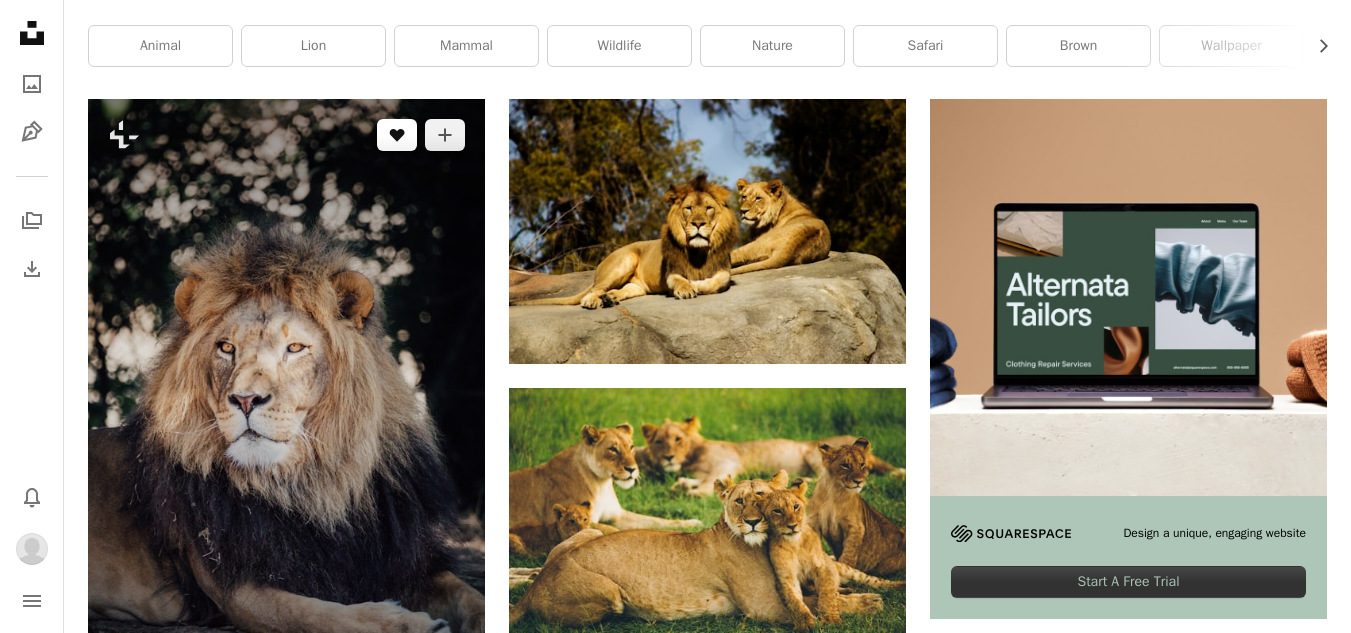 click on "A heart" 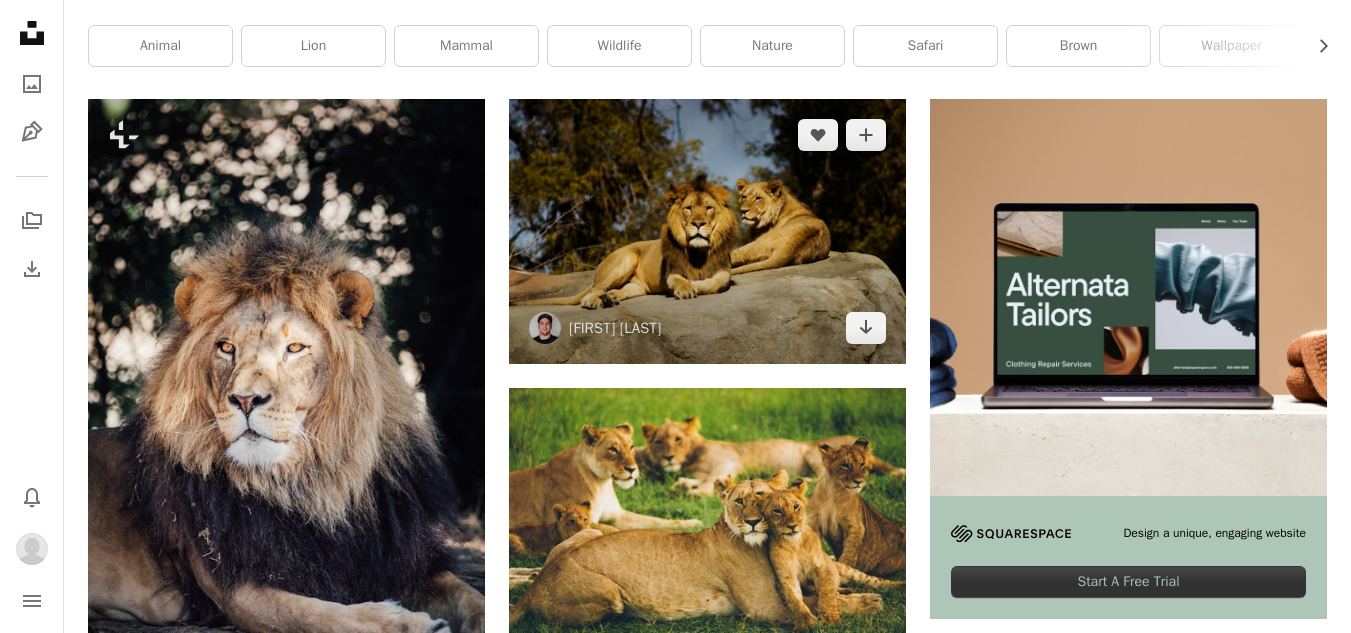 click at bounding box center [707, 231] 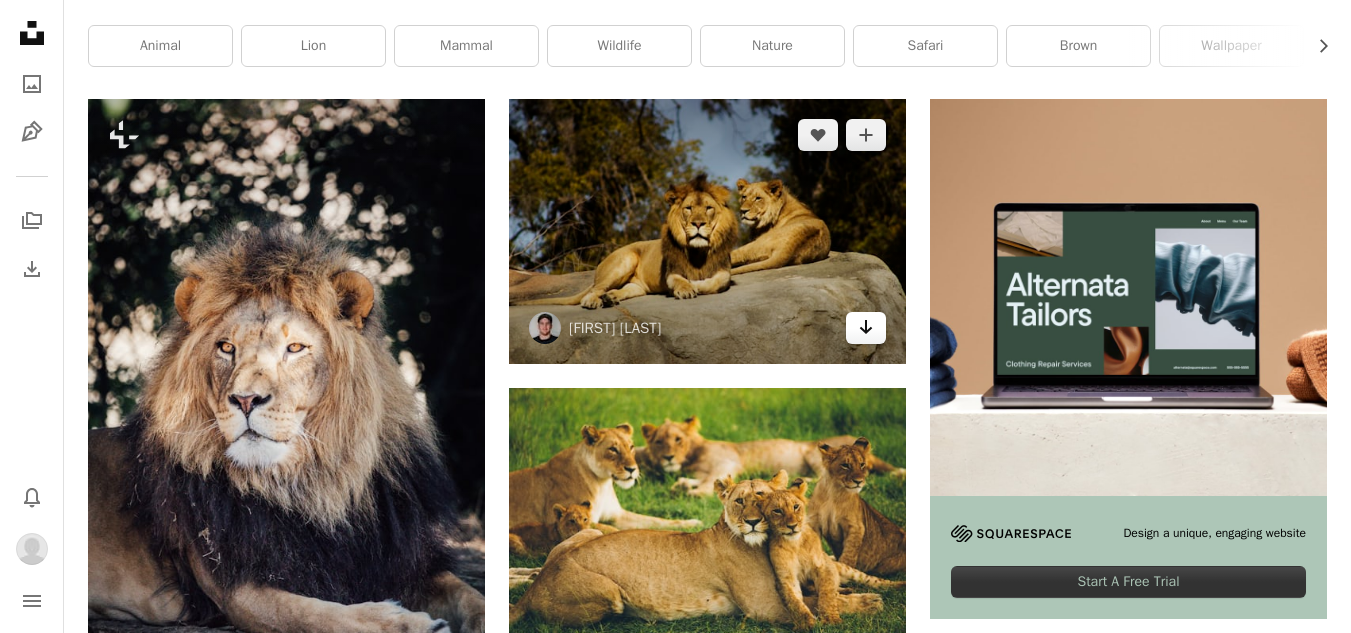 click on "Arrow pointing down" 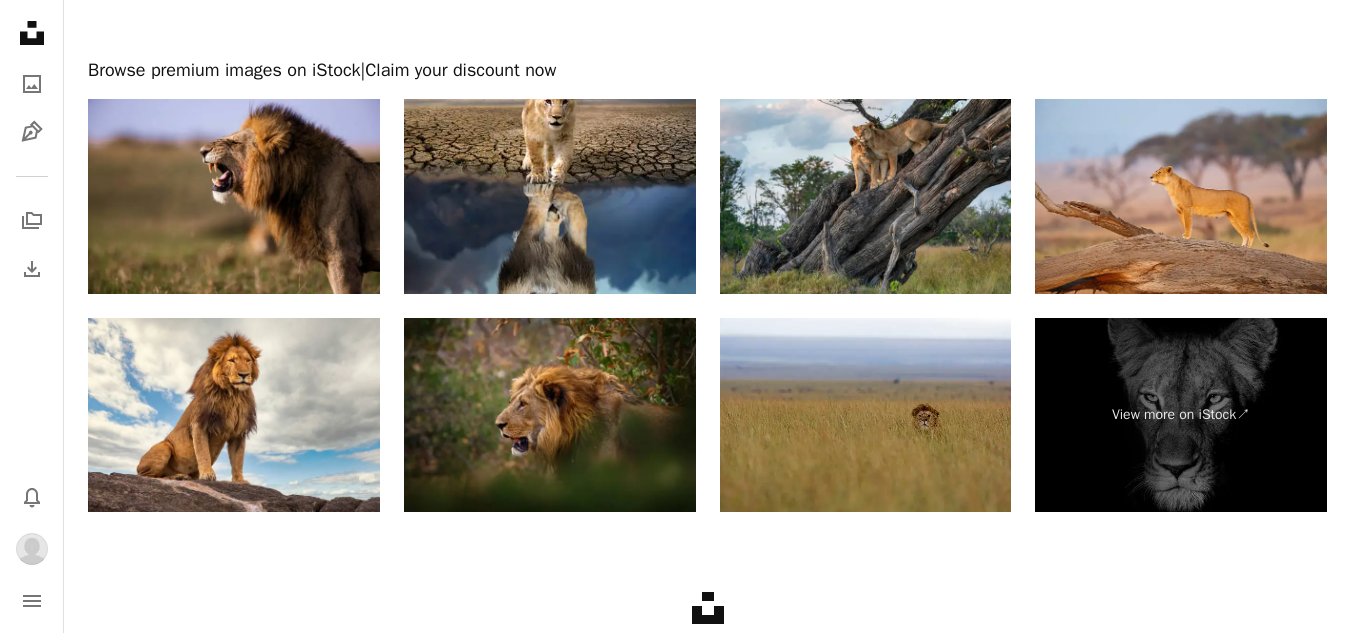 scroll, scrollTop: 6609, scrollLeft: 0, axis: vertical 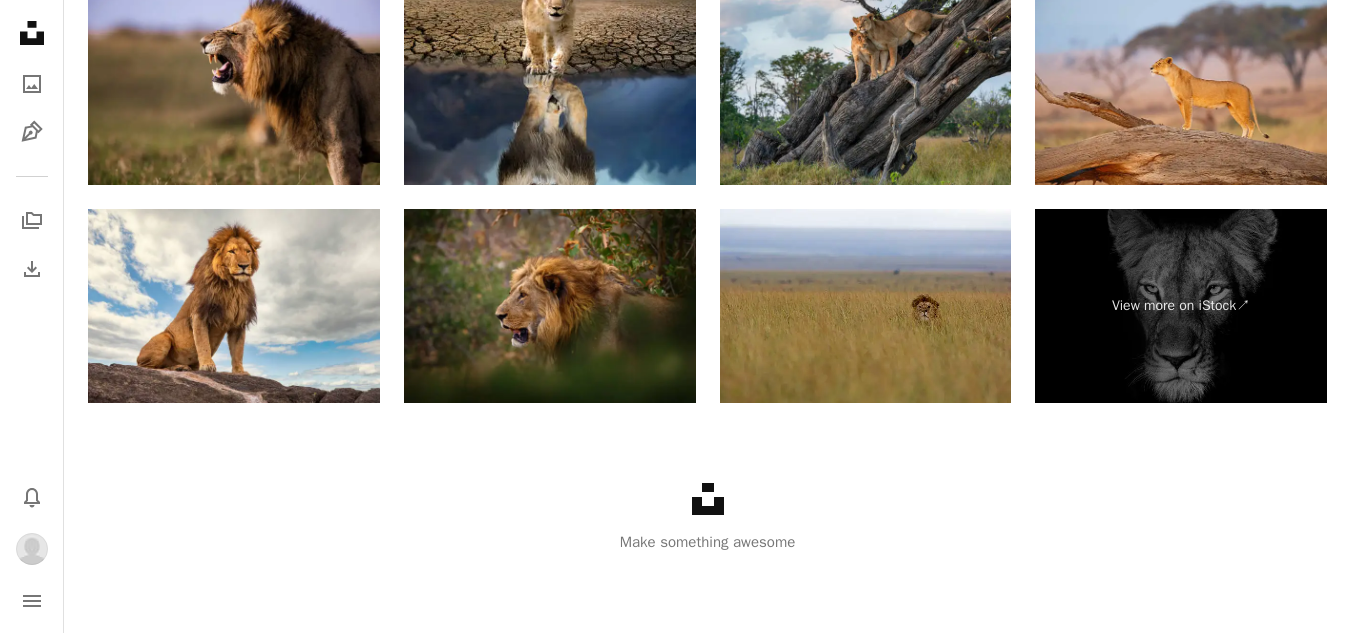 click on "Unsplash logo Unsplash Home" 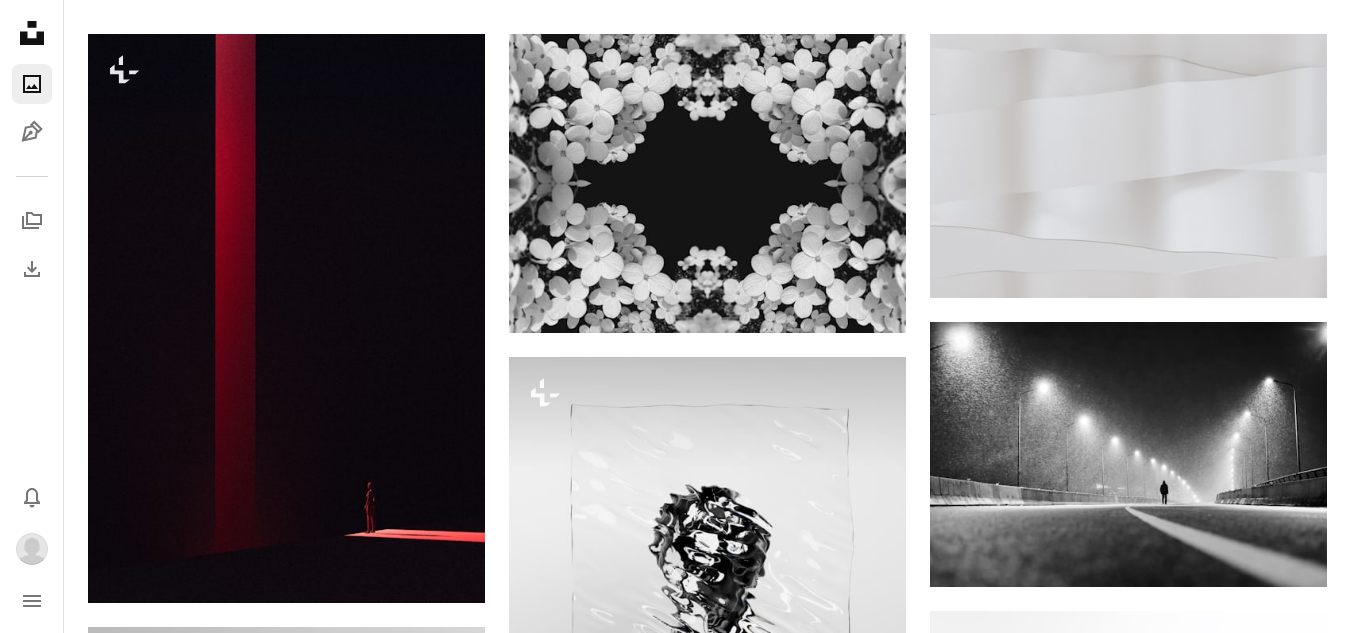 scroll, scrollTop: 0, scrollLeft: 0, axis: both 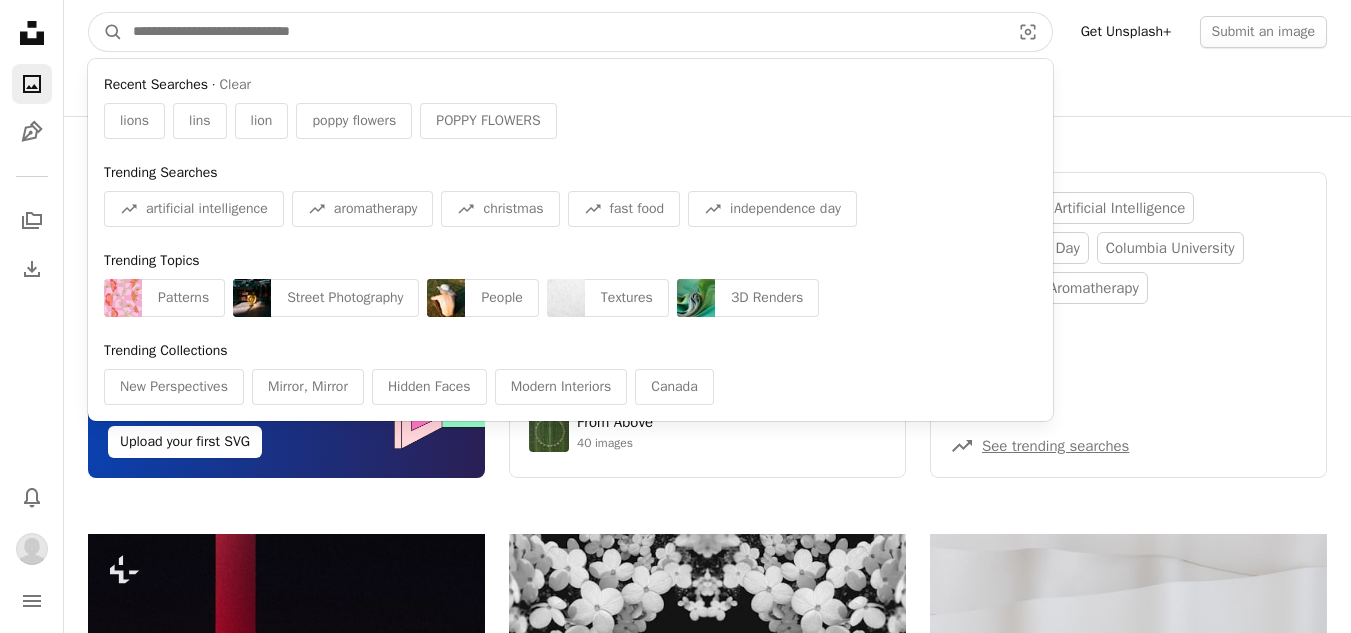 click at bounding box center [563, 32] 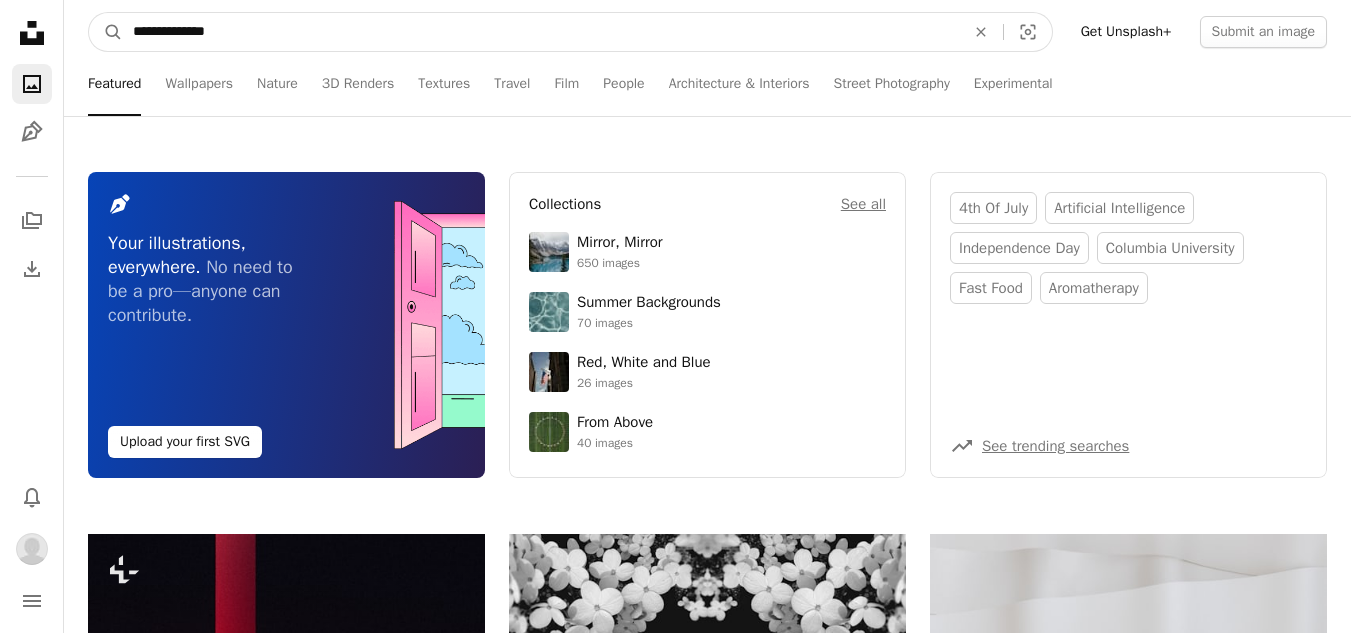 type on "**********" 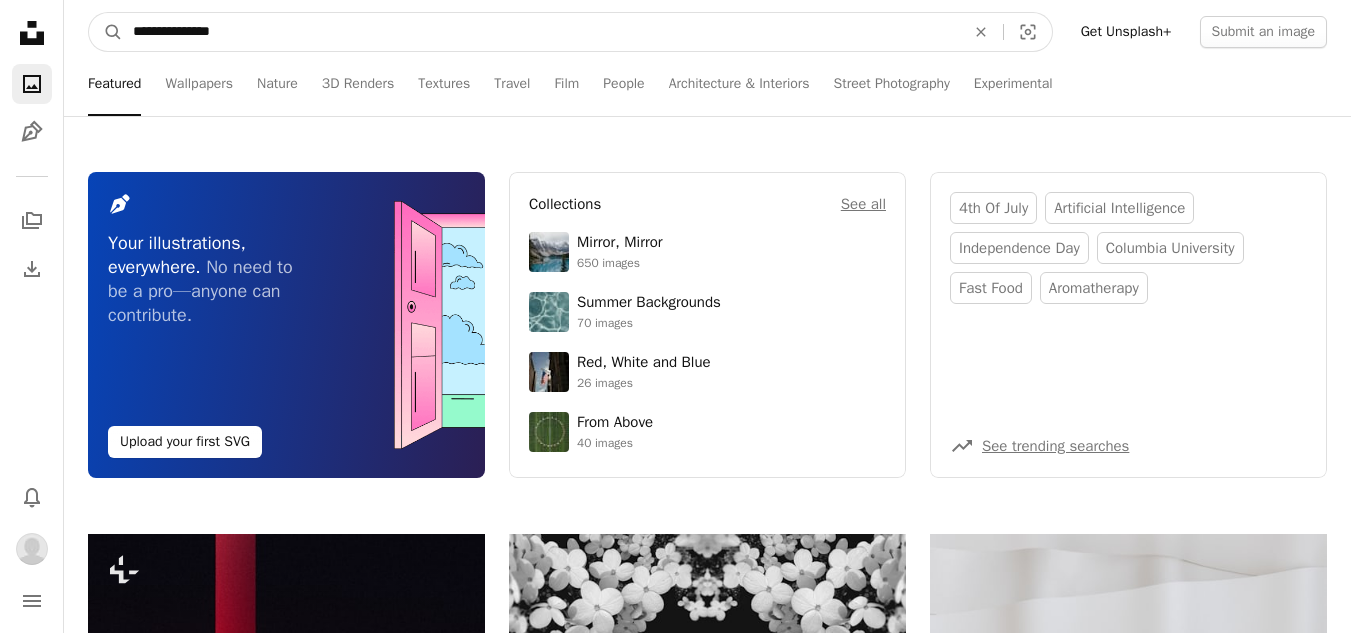 click on "A magnifying glass" at bounding box center (106, 32) 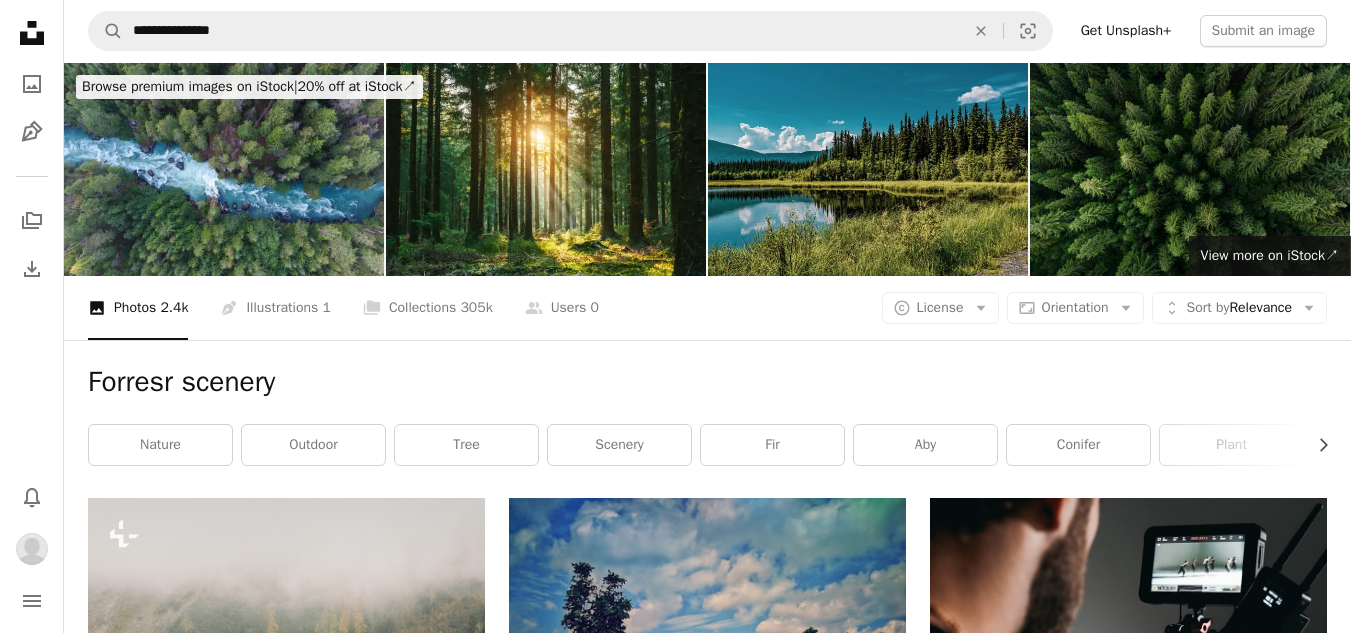 scroll, scrollTop: 0, scrollLeft: 0, axis: both 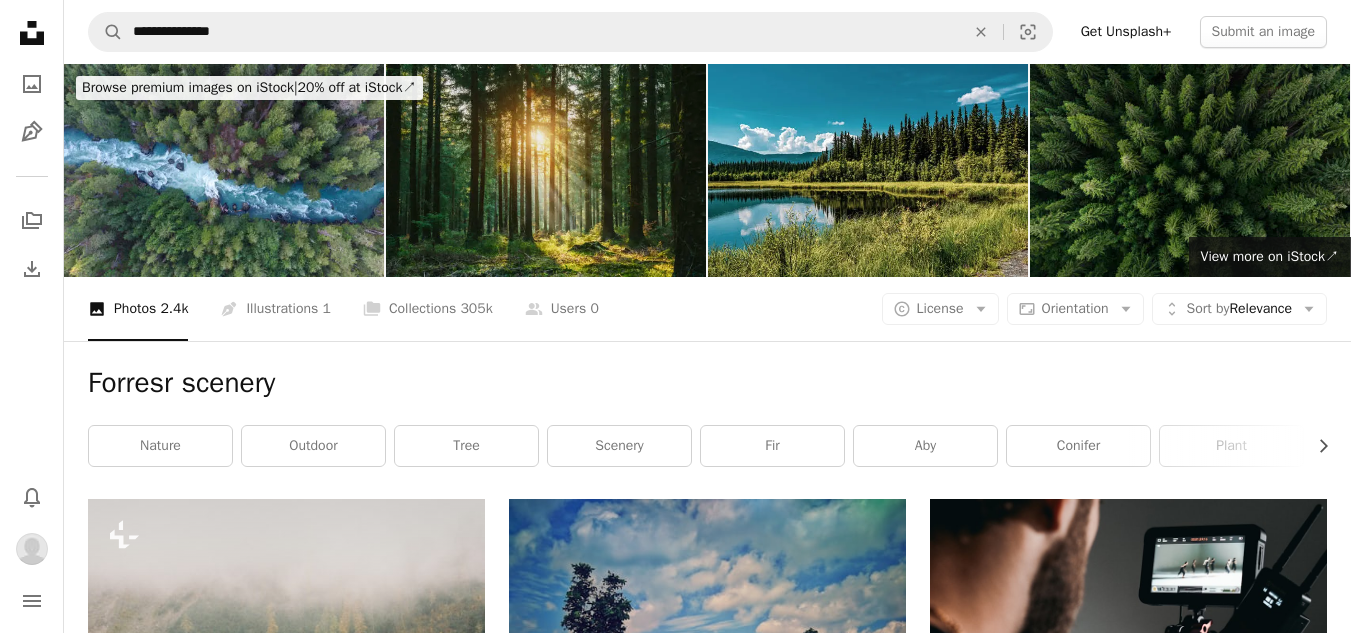 click at bounding box center [546, 170] 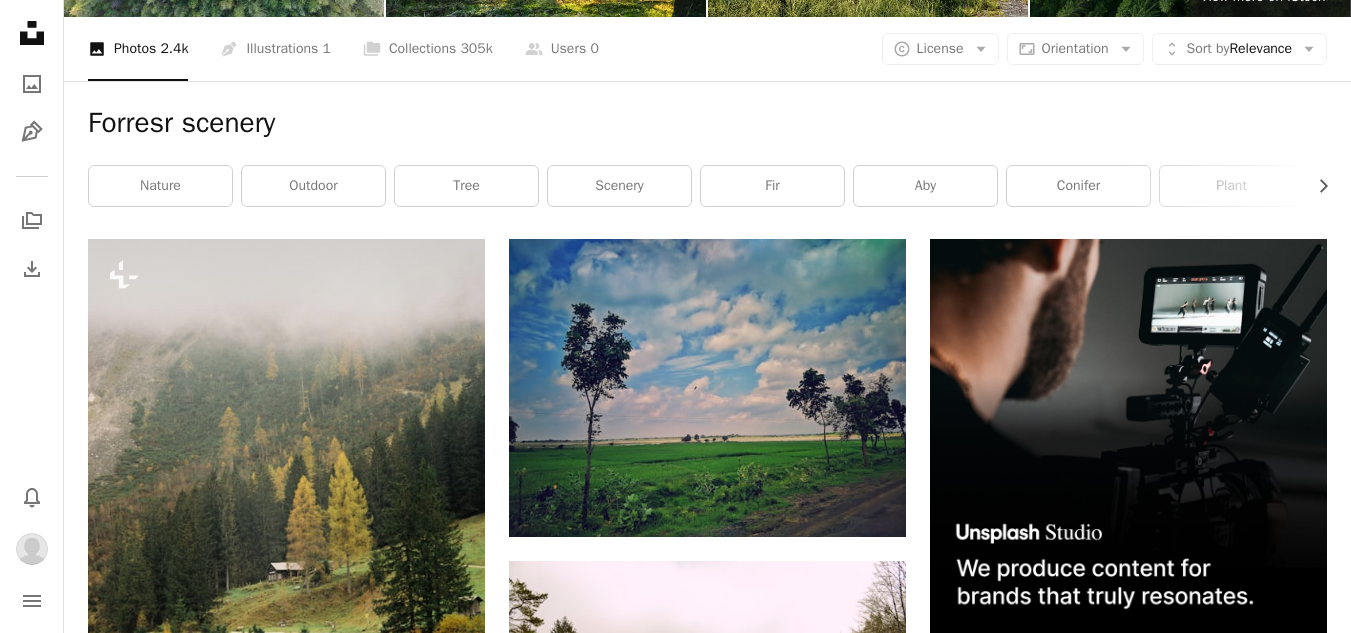 scroll, scrollTop: 0, scrollLeft: 0, axis: both 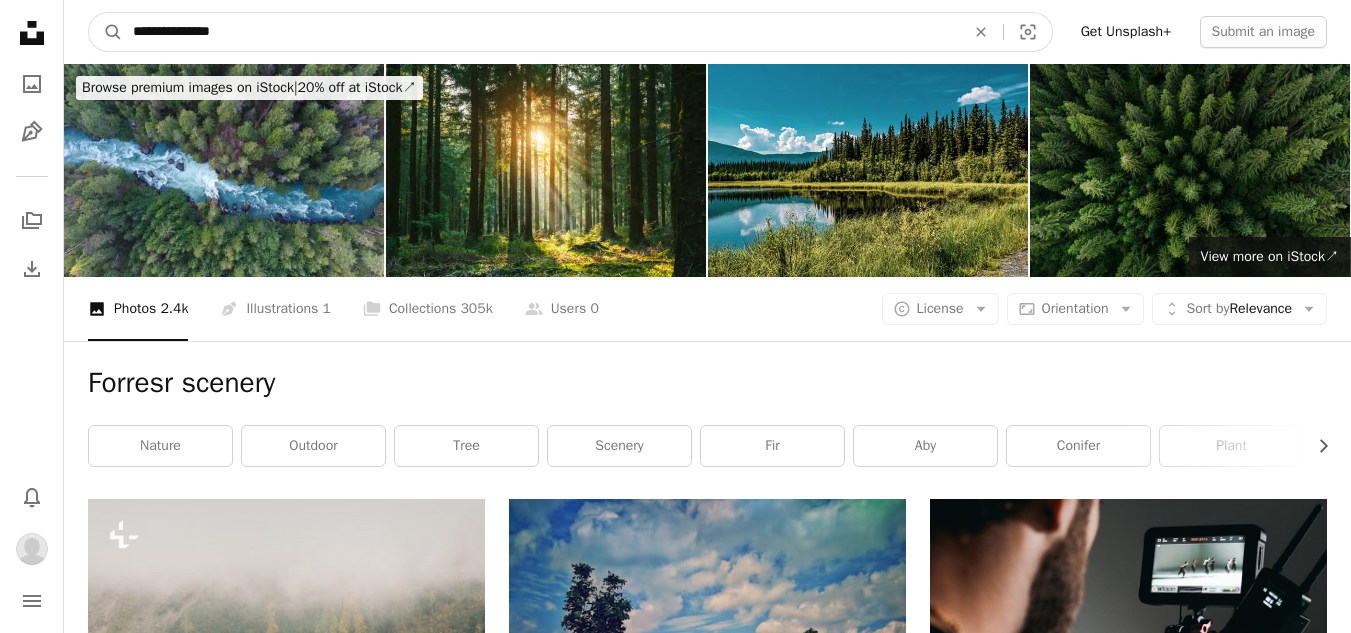 drag, startPoint x: 255, startPoint y: 28, endPoint x: 0, endPoint y: 73, distance: 258.94016 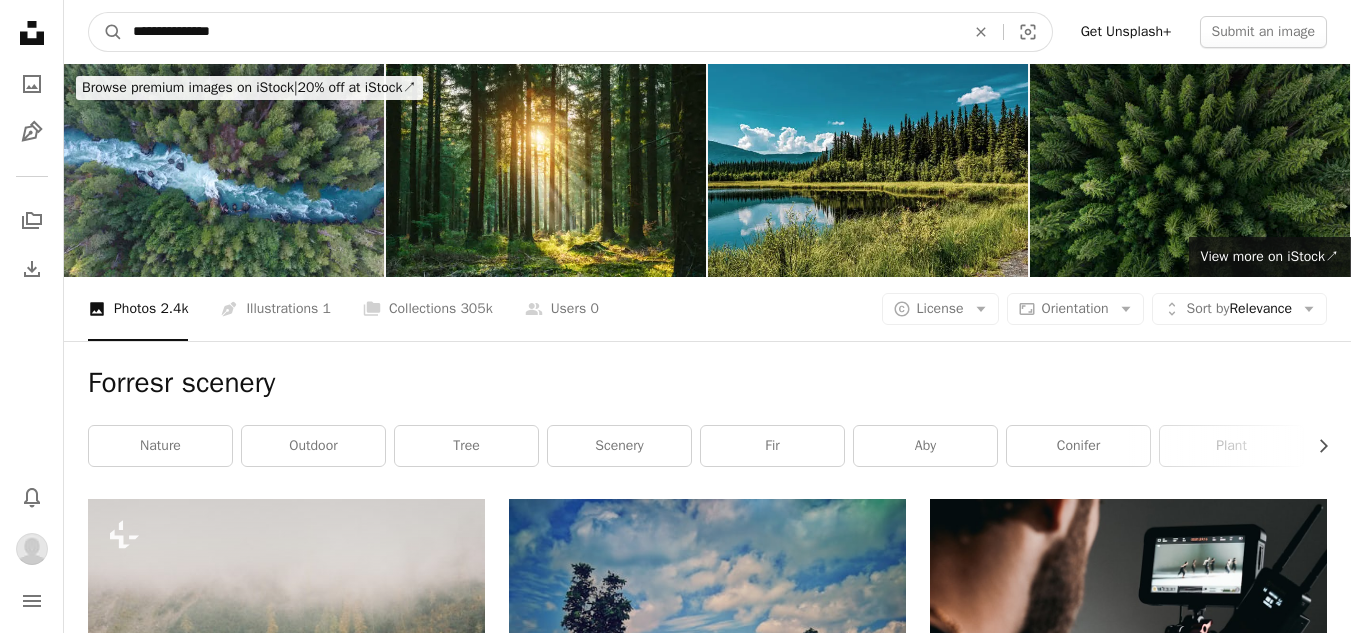 type on "**********" 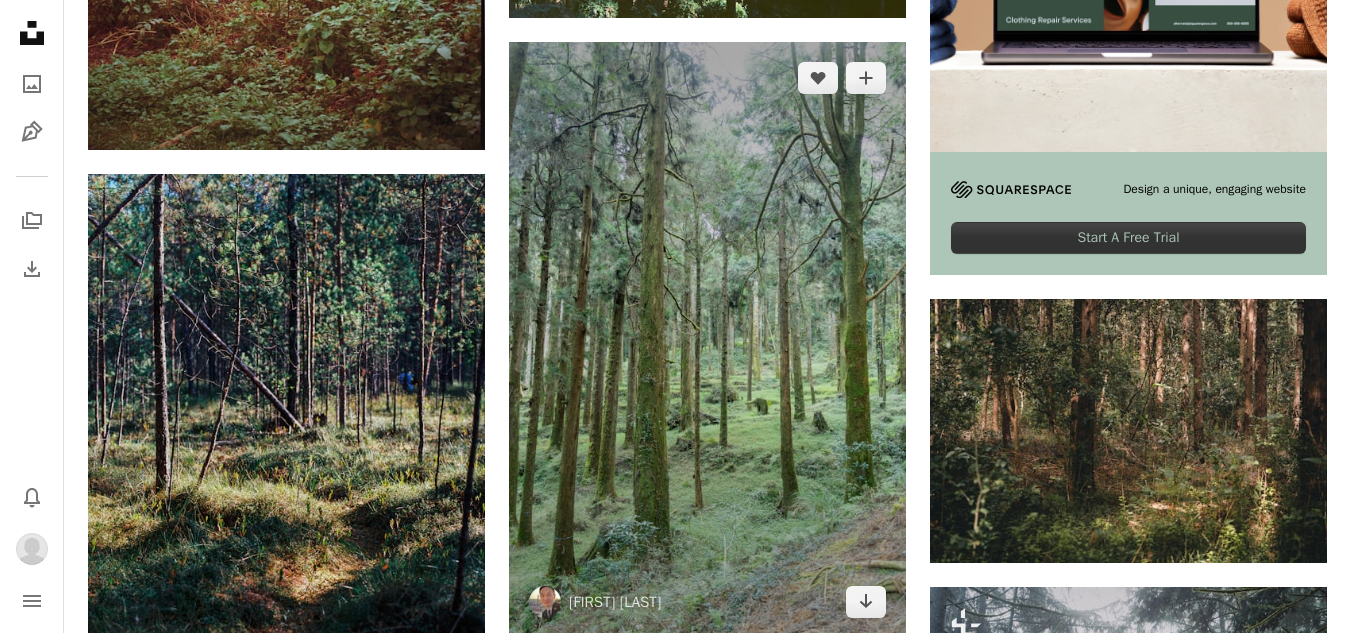 scroll, scrollTop: 900, scrollLeft: 0, axis: vertical 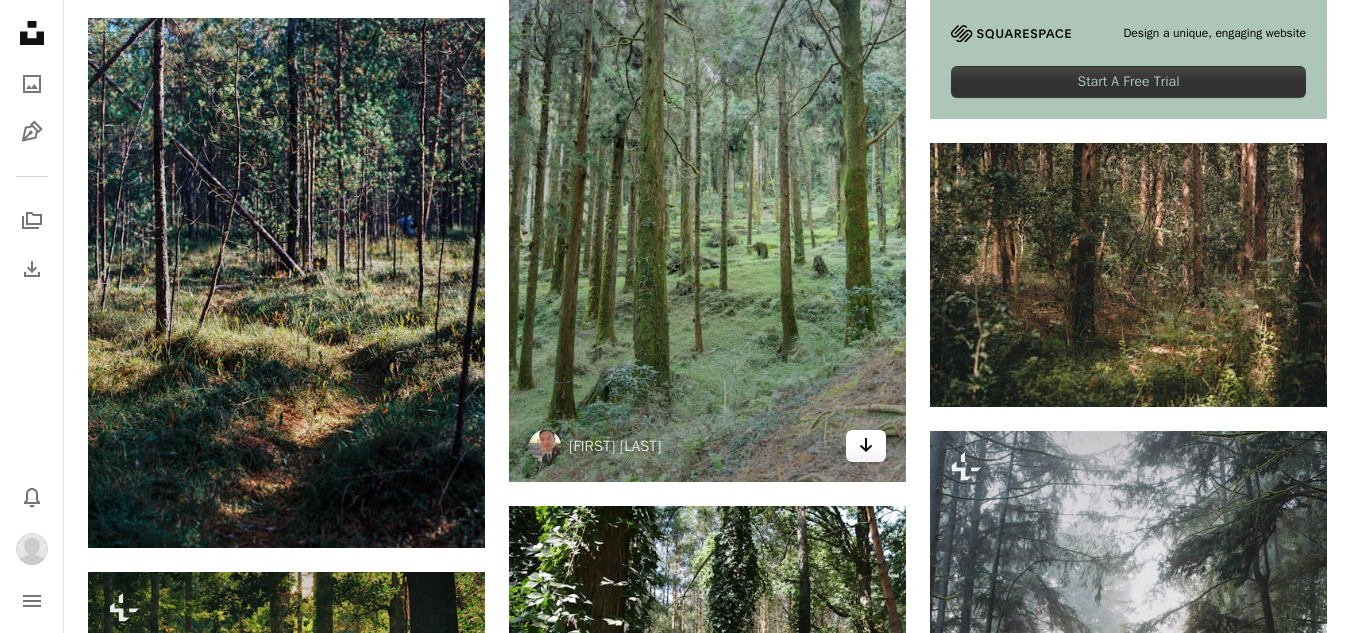 click on "Arrow pointing down" at bounding box center [866, 446] 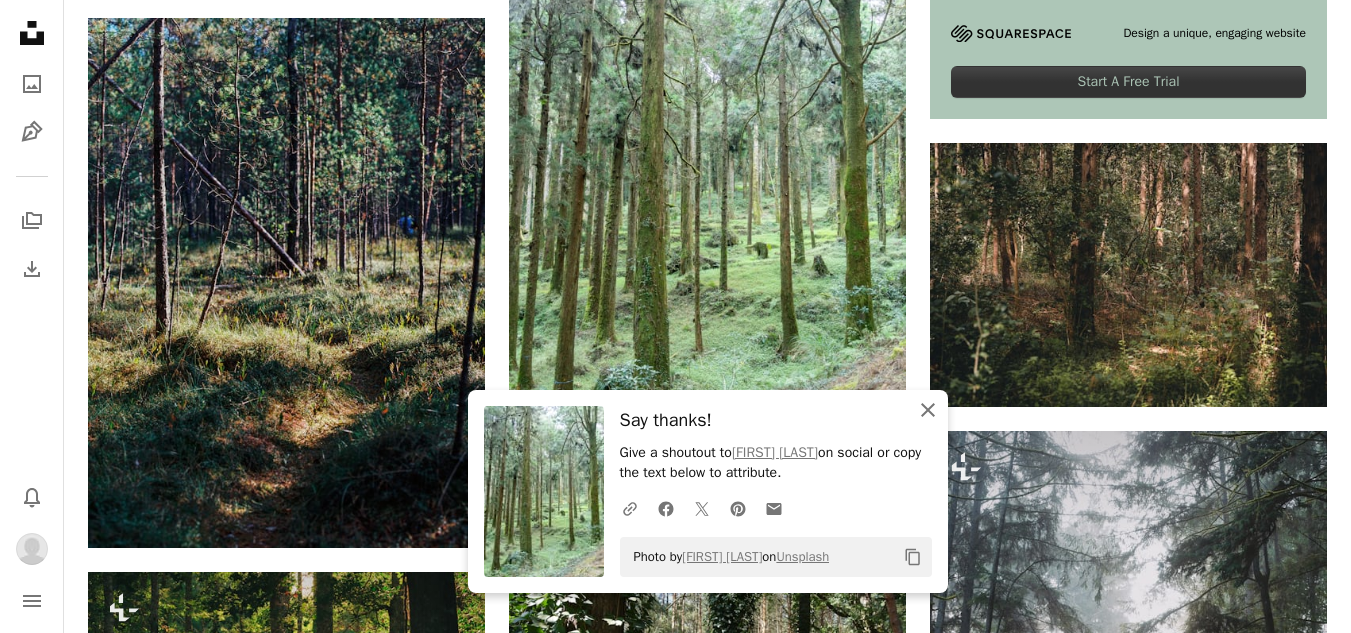 click 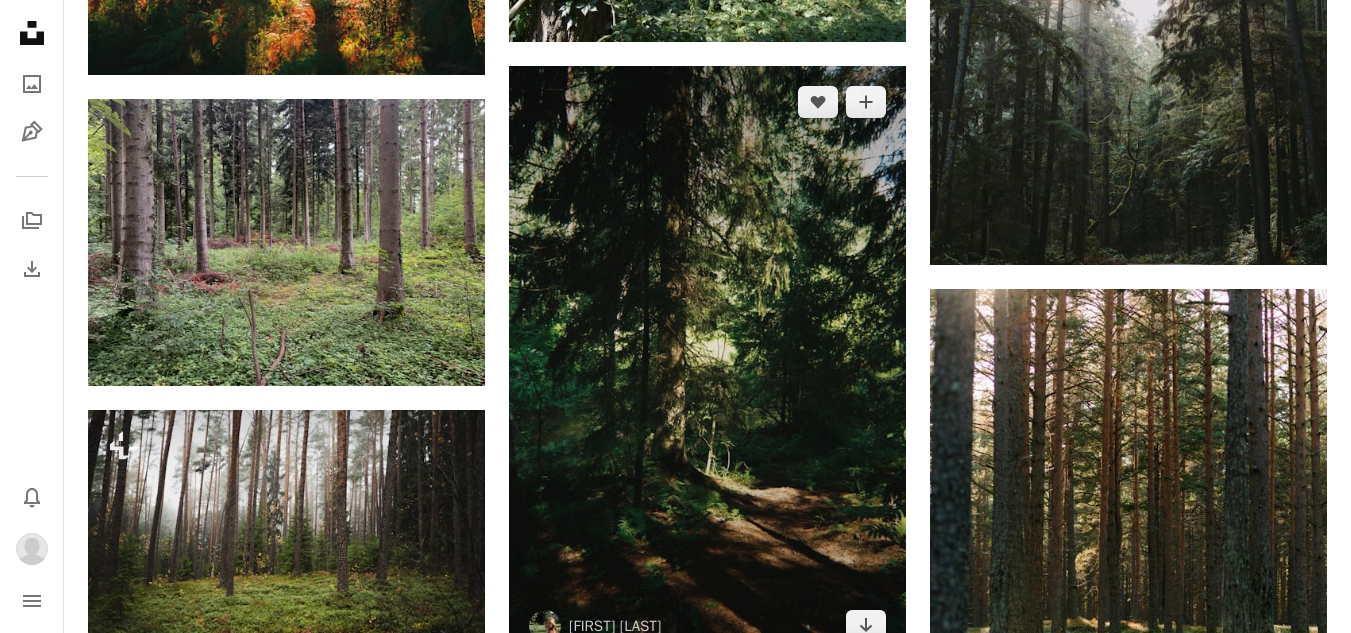 scroll, scrollTop: 1700, scrollLeft: 0, axis: vertical 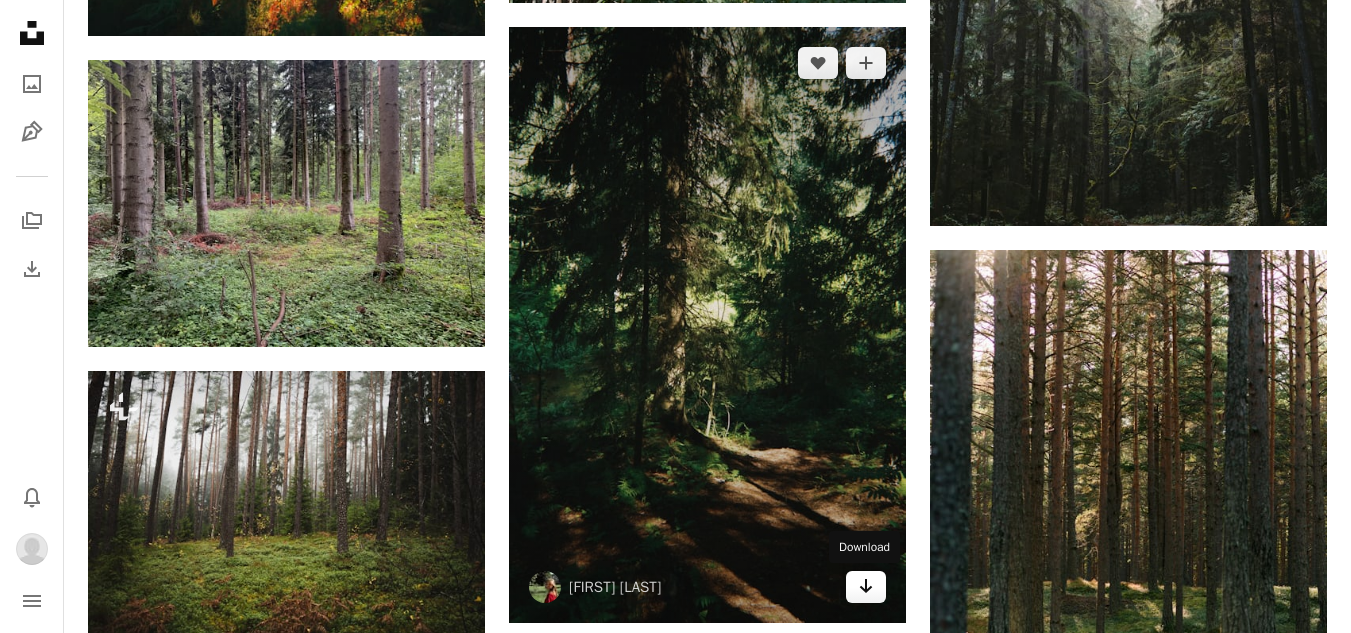 click on "Arrow pointing down" 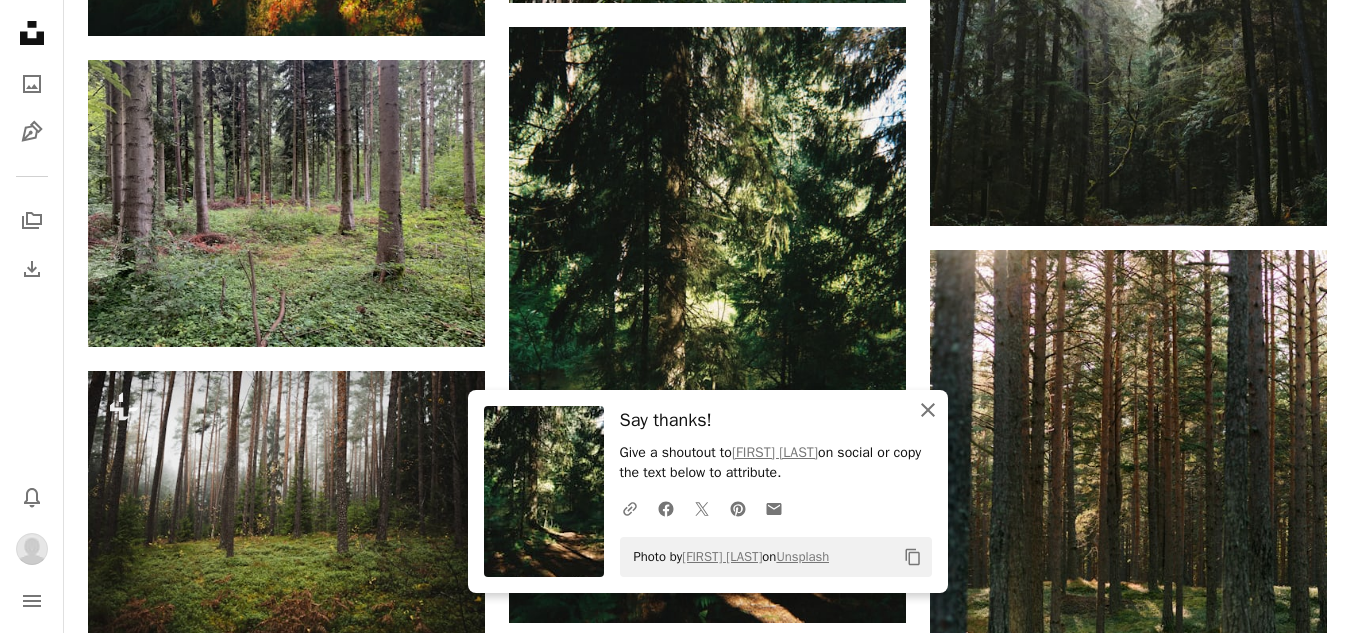 click 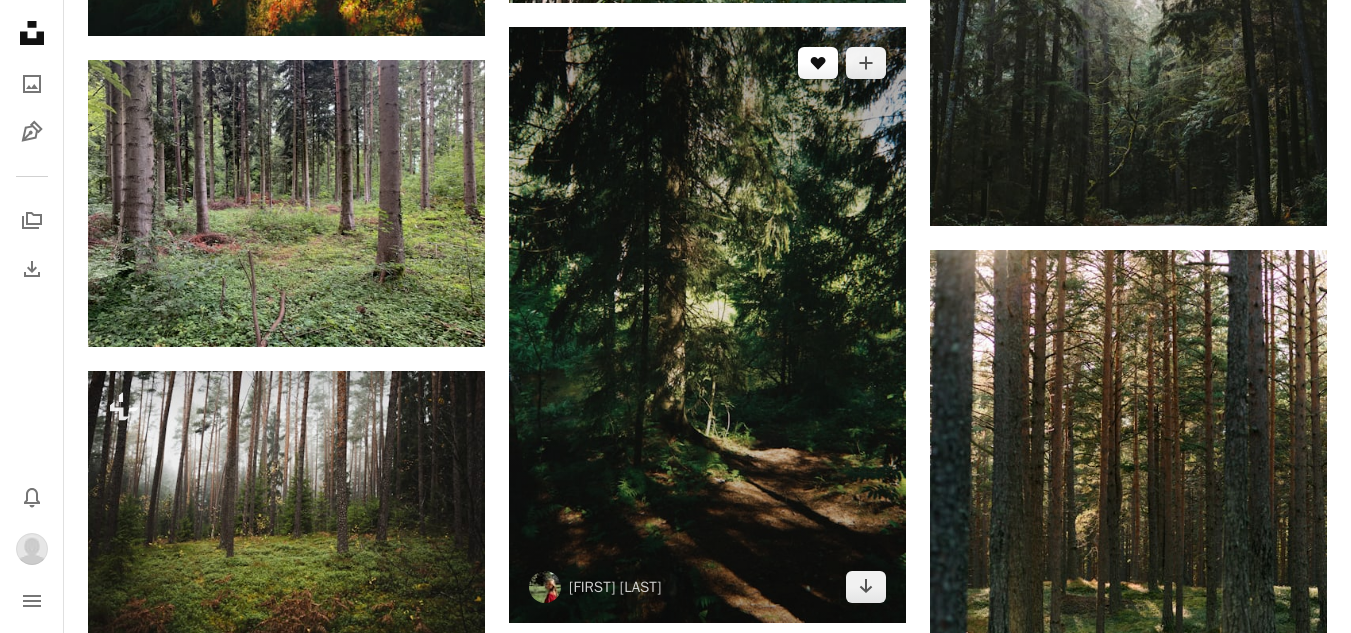 click on "A heart" at bounding box center [818, 63] 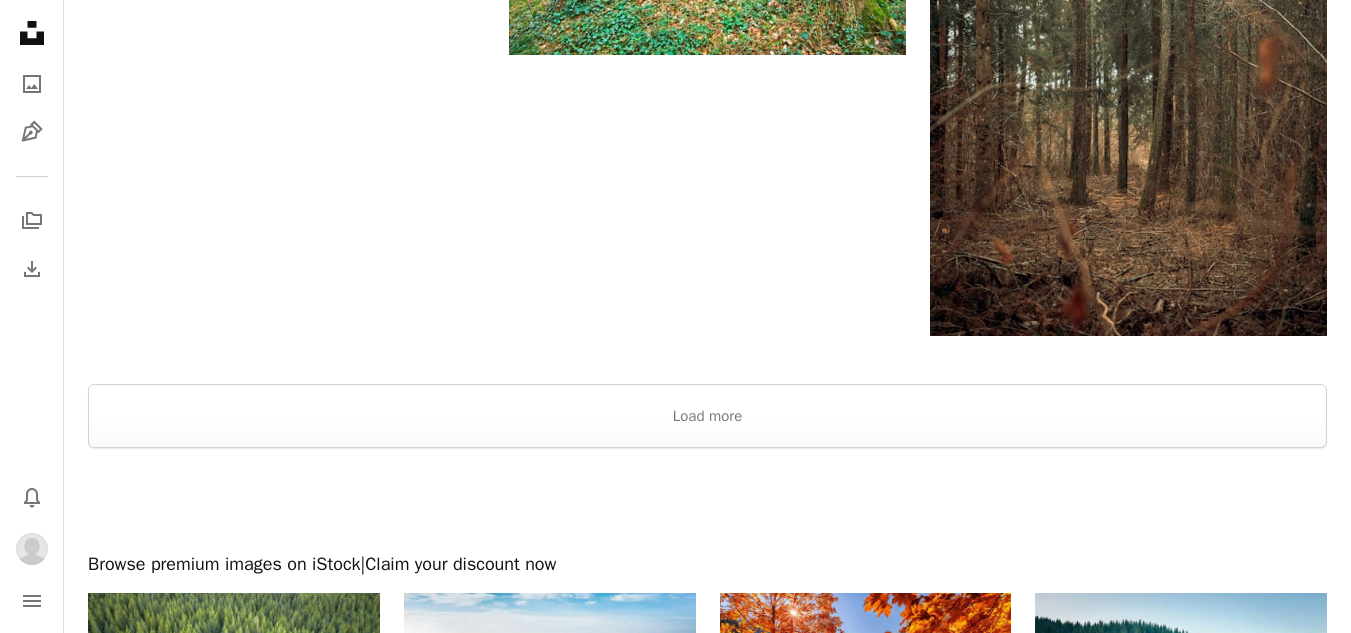 scroll, scrollTop: 3400, scrollLeft: 0, axis: vertical 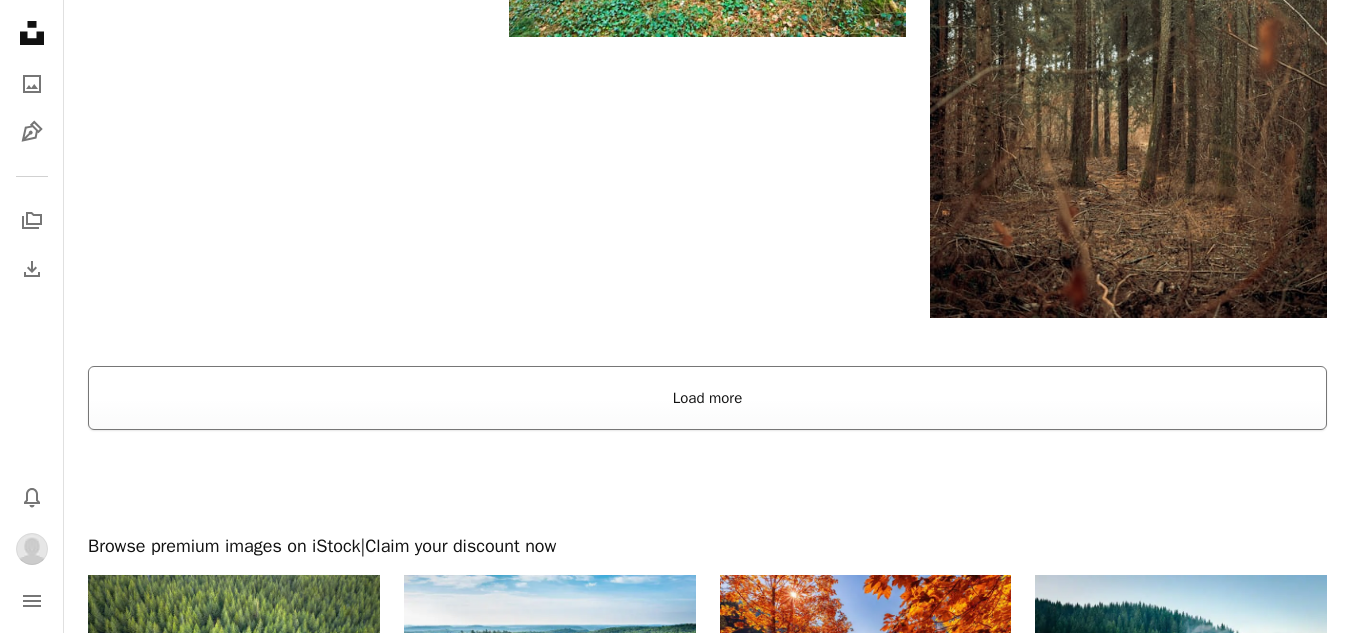 click on "Load more" at bounding box center [707, 398] 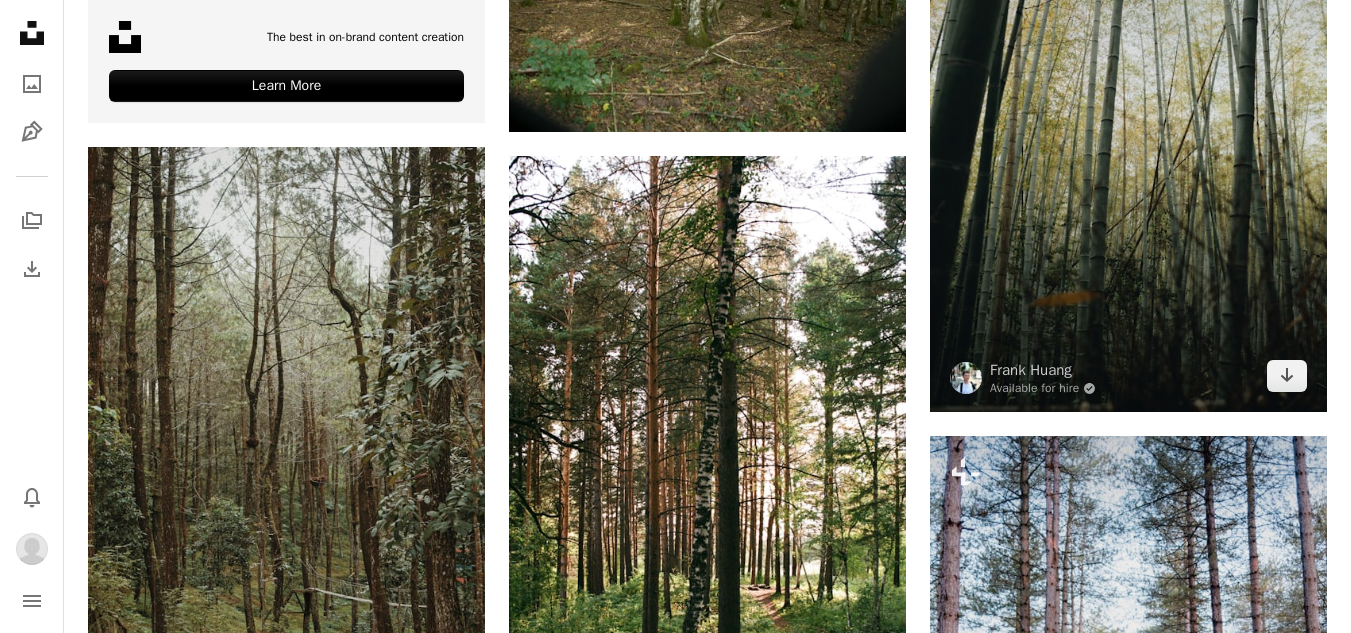 scroll, scrollTop: 4600, scrollLeft: 0, axis: vertical 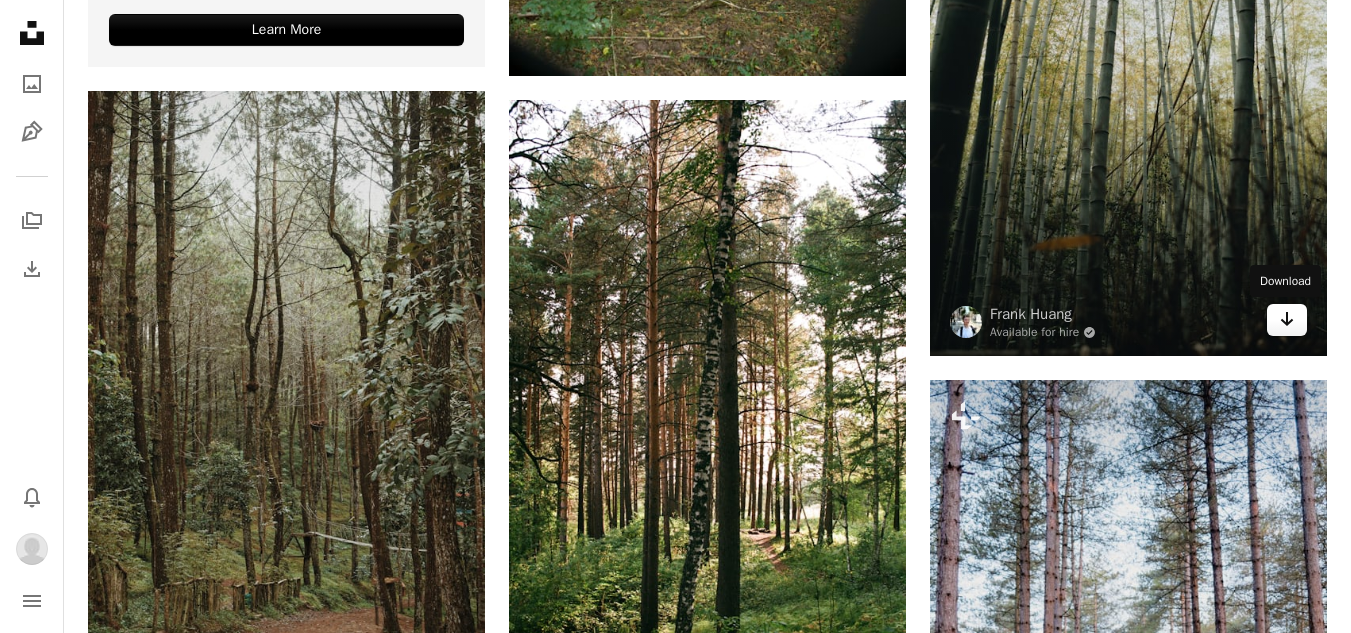 click on "Arrow pointing down" 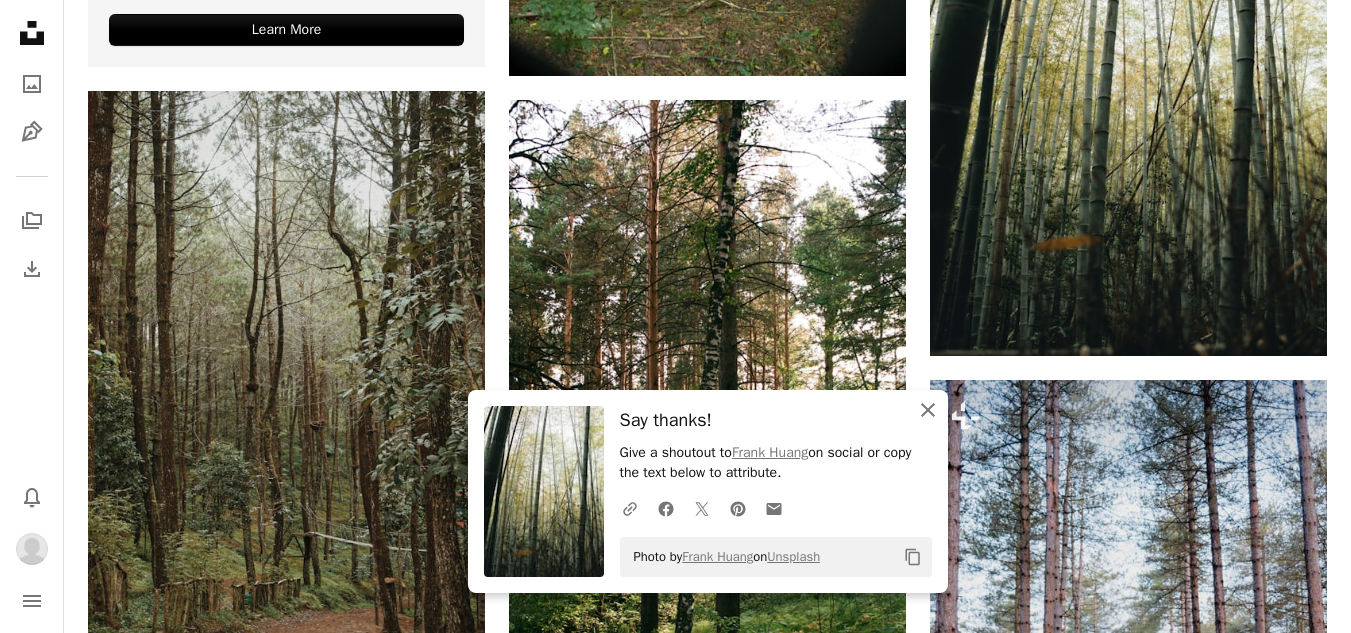 click on "An X shape" 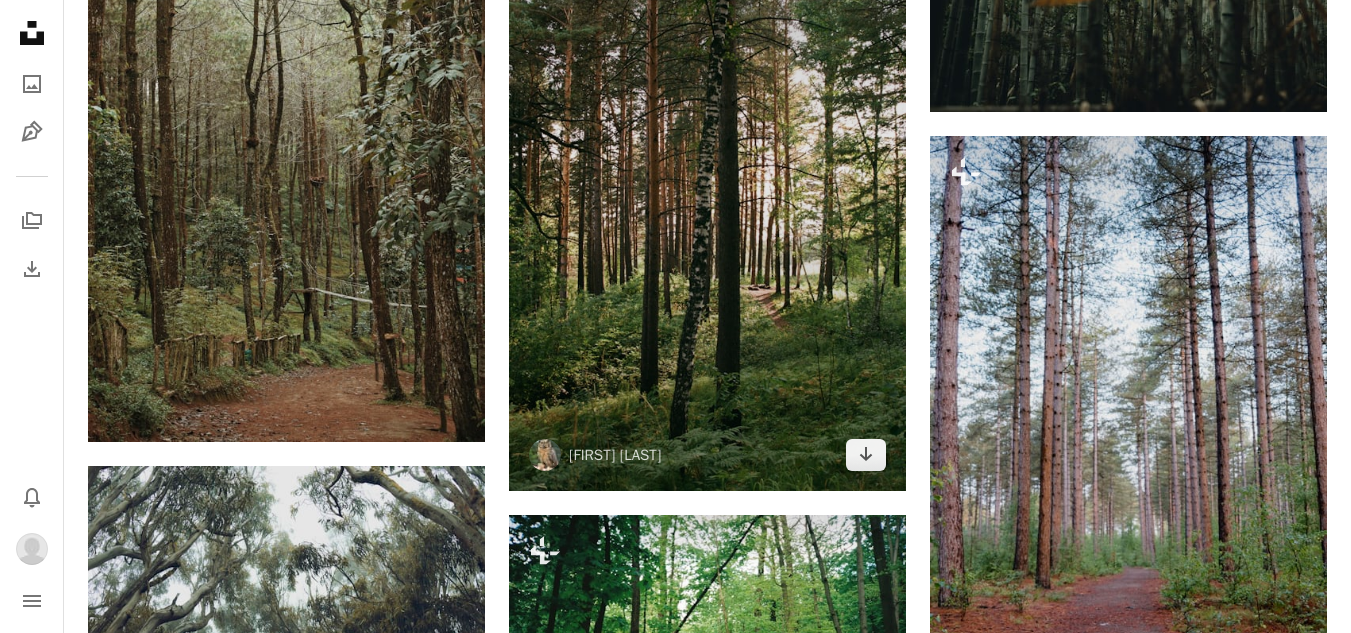 scroll, scrollTop: 4800, scrollLeft: 0, axis: vertical 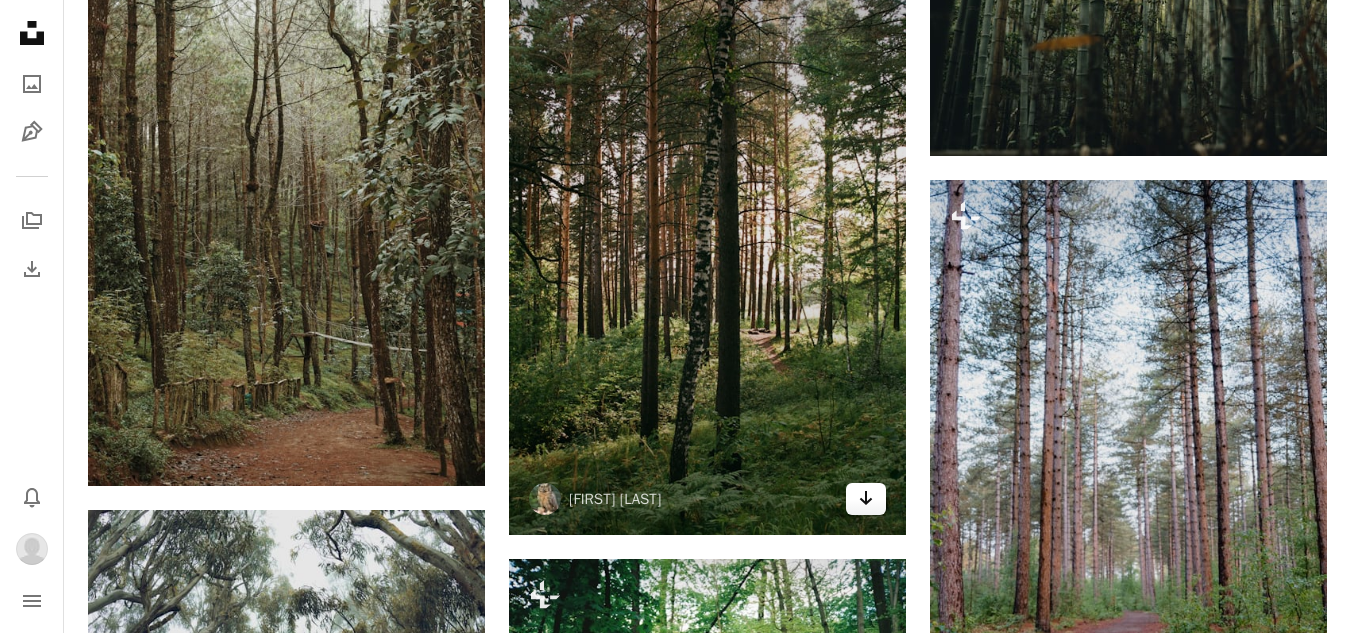 click on "Arrow pointing down" 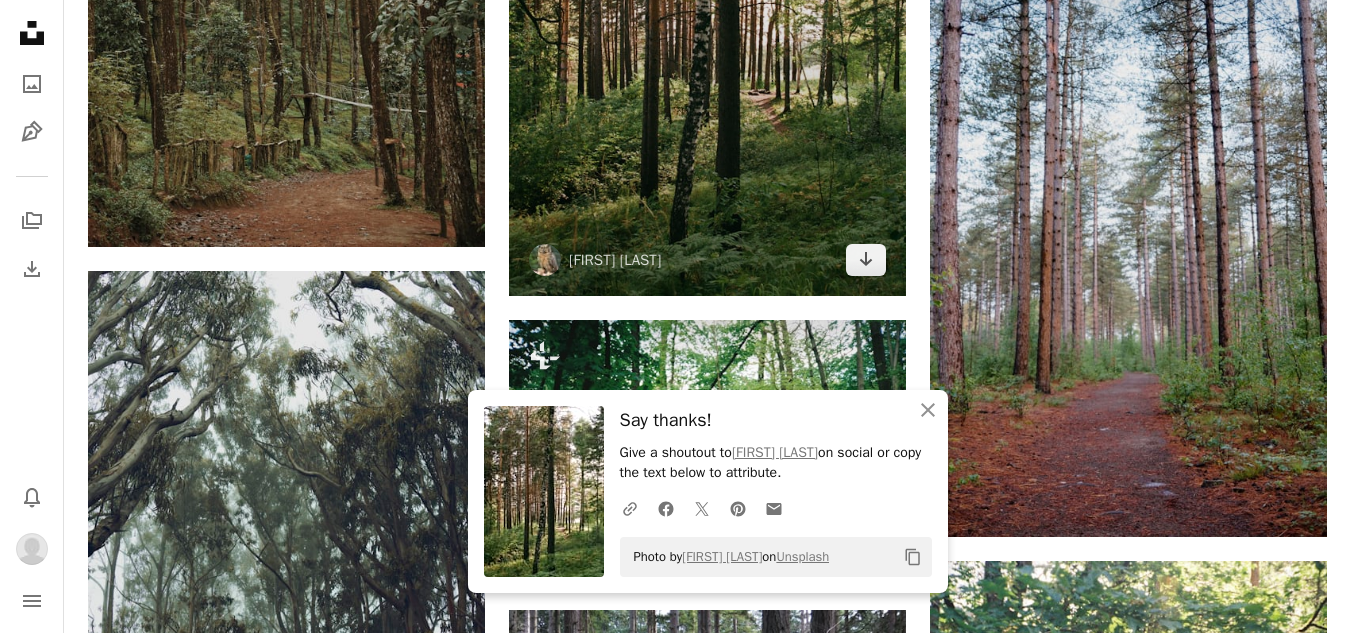 scroll, scrollTop: 5100, scrollLeft: 0, axis: vertical 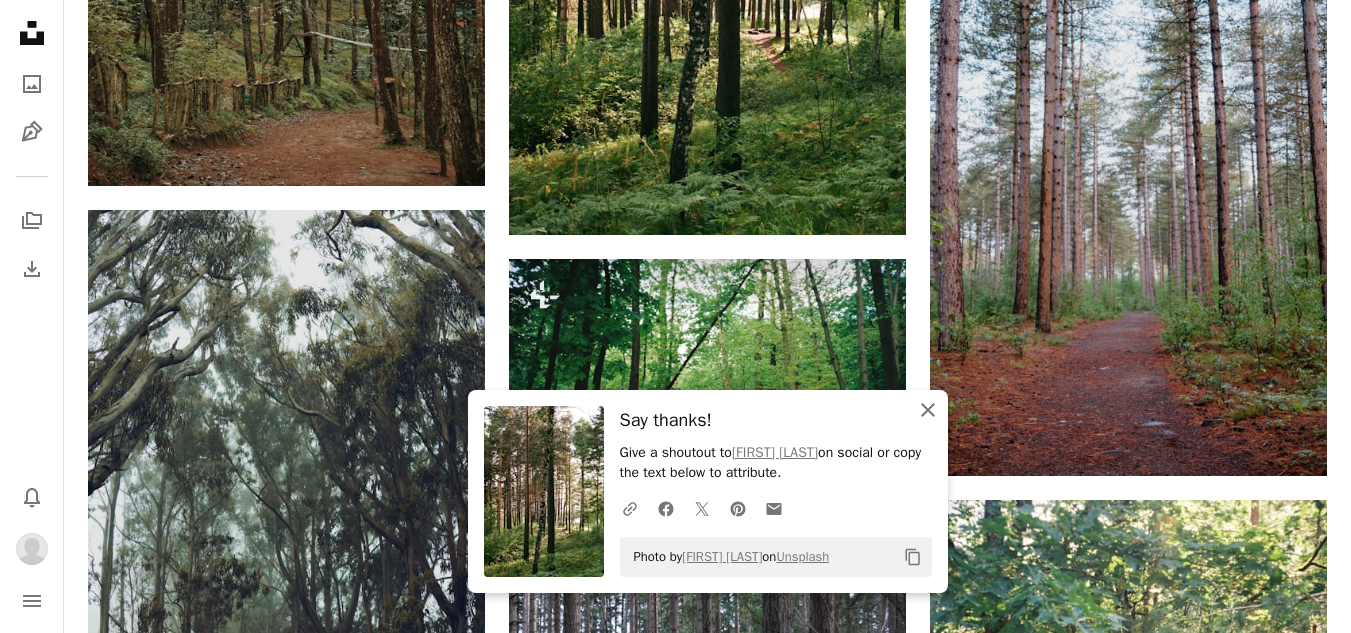 click on "An X shape" 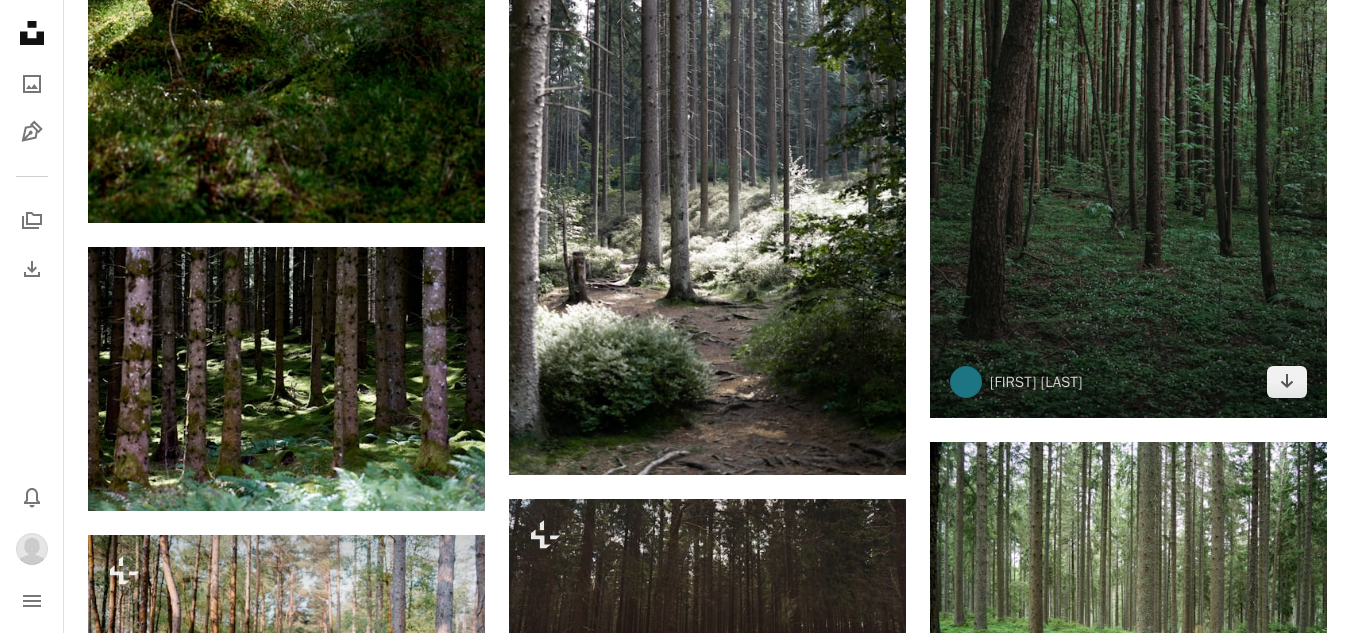 scroll, scrollTop: 7300, scrollLeft: 0, axis: vertical 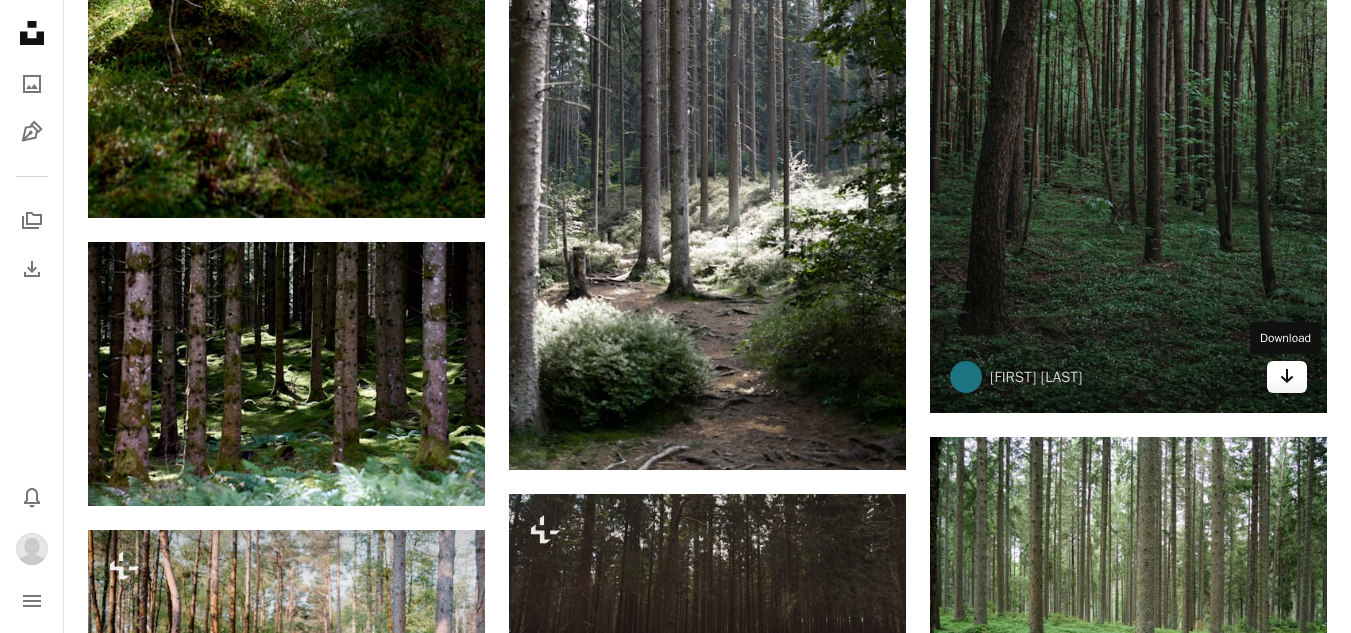 click on "Arrow pointing down" 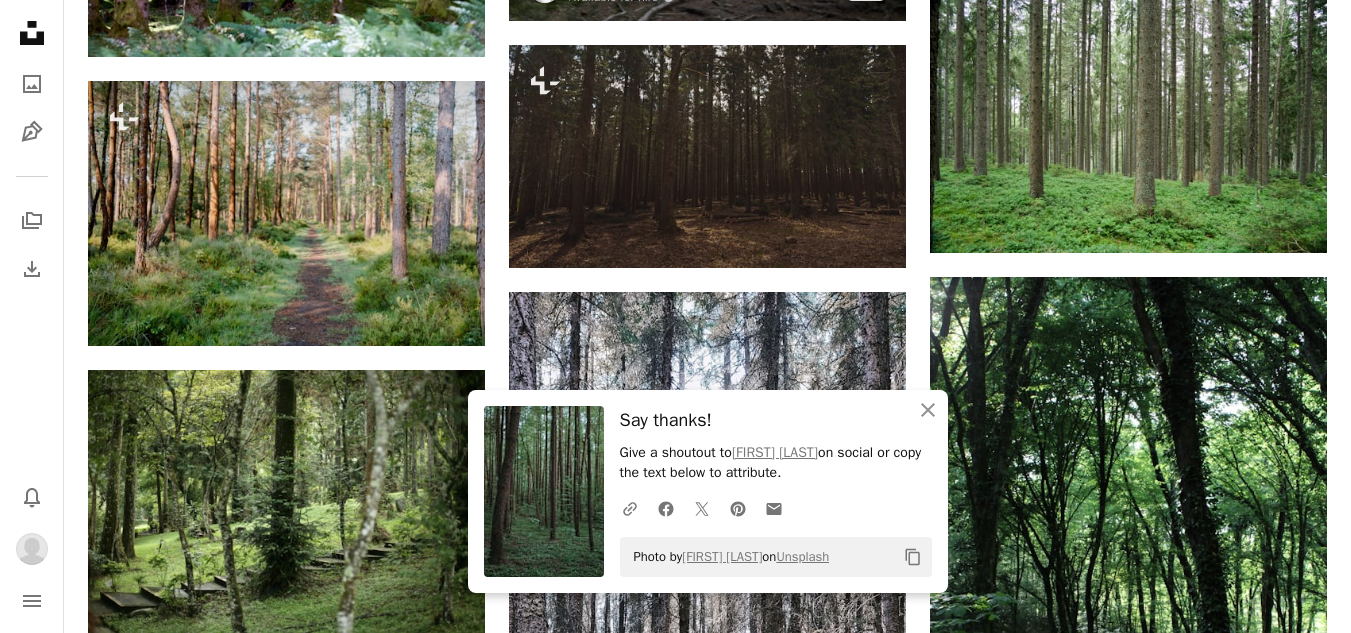 scroll, scrollTop: 7800, scrollLeft: 0, axis: vertical 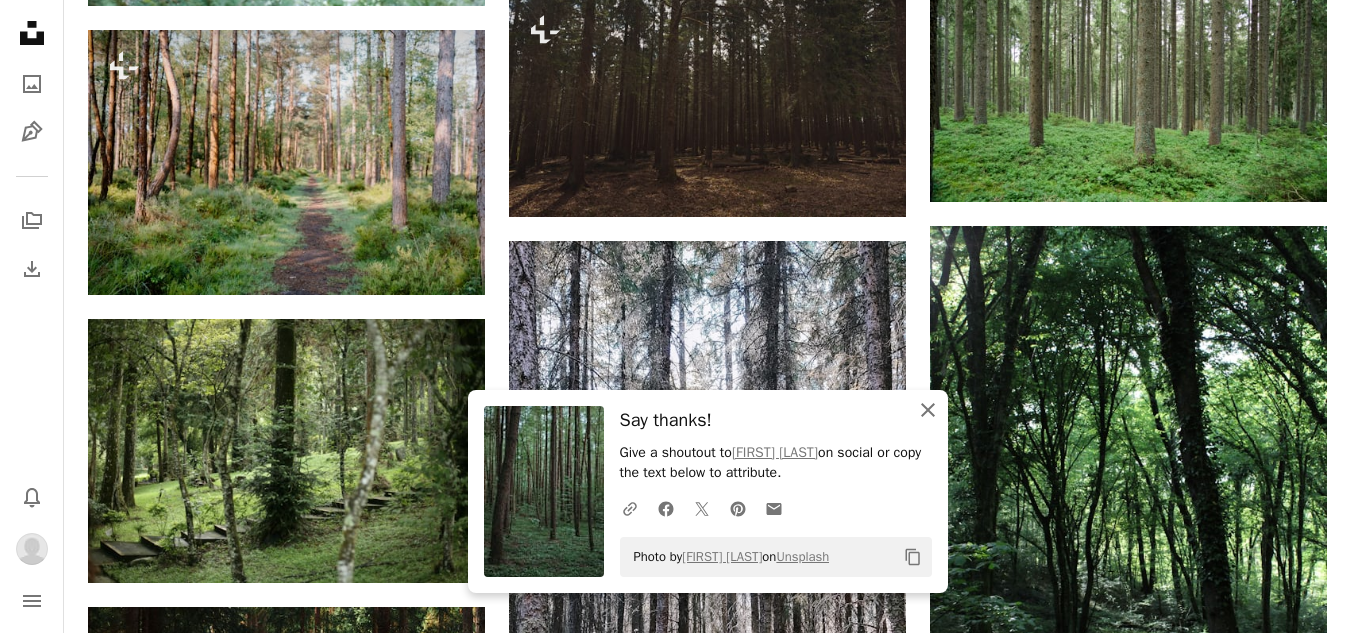 click on "An X shape" 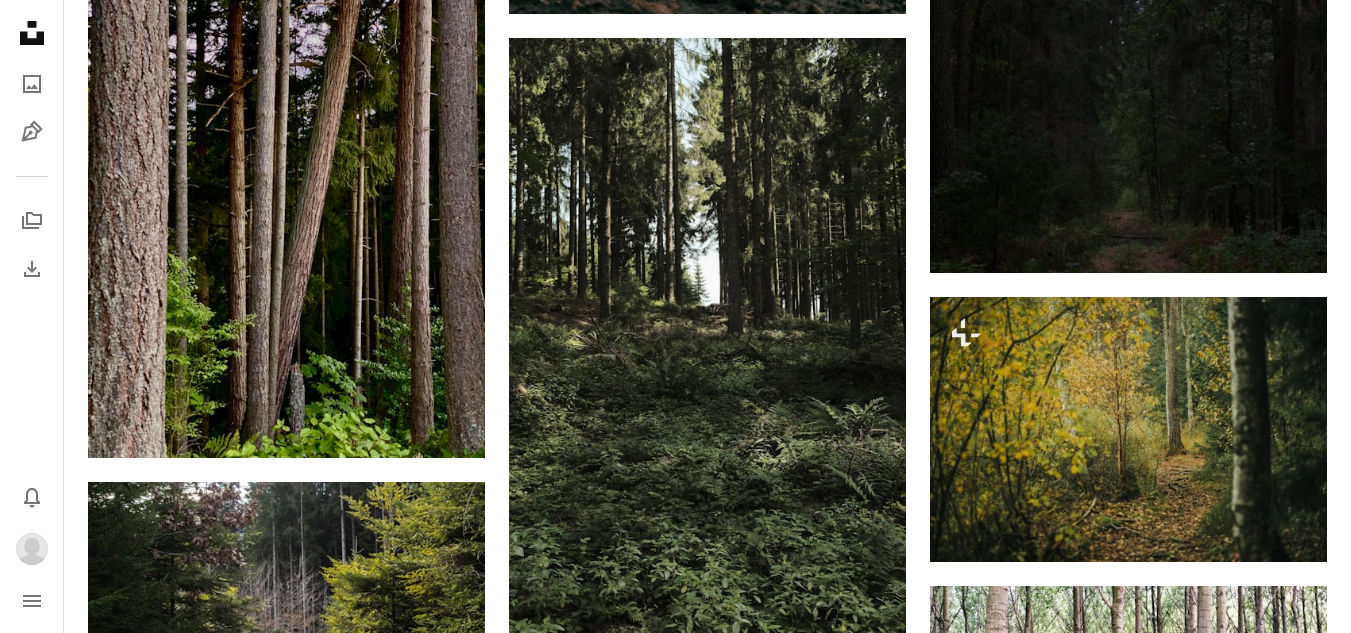 scroll, scrollTop: 13900, scrollLeft: 0, axis: vertical 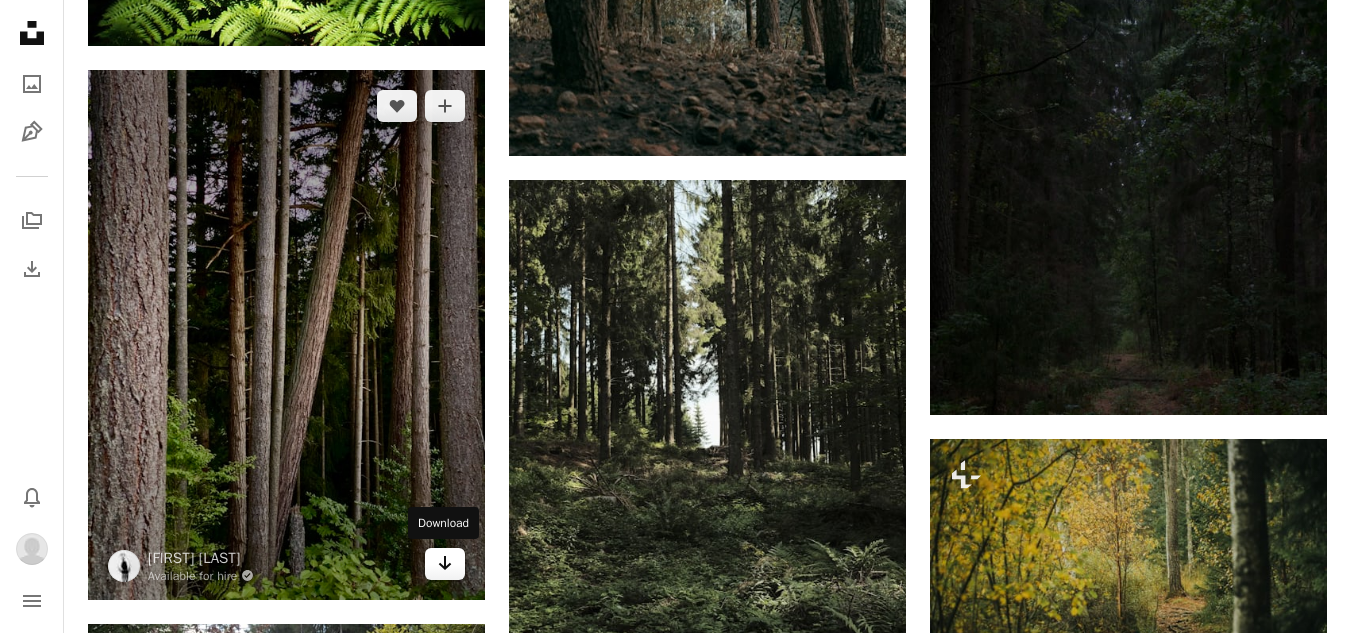 click on "Arrow pointing down" 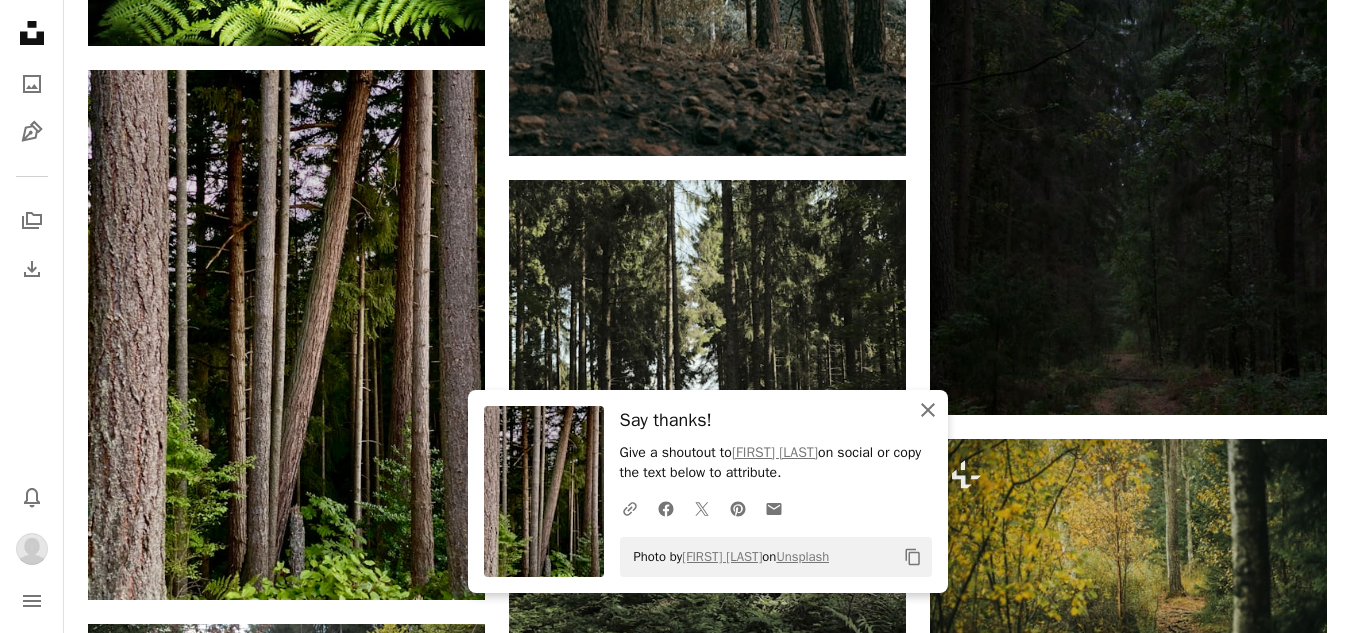 click on "An X shape" 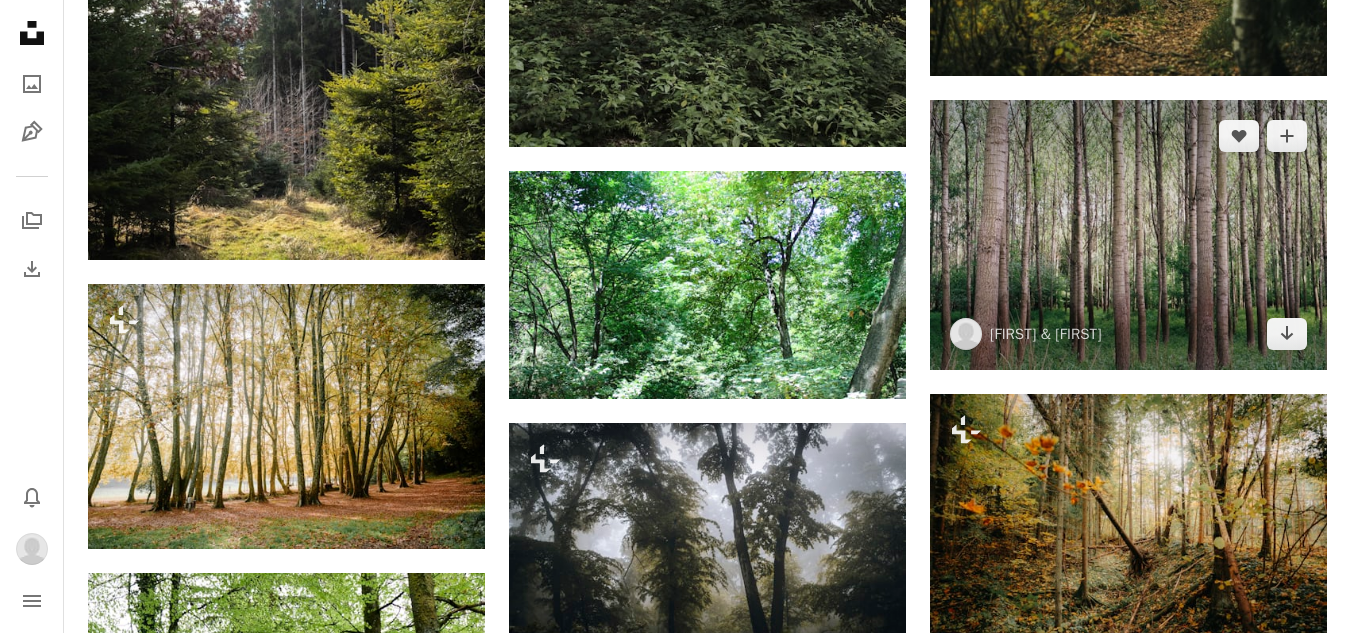scroll, scrollTop: 14500, scrollLeft: 0, axis: vertical 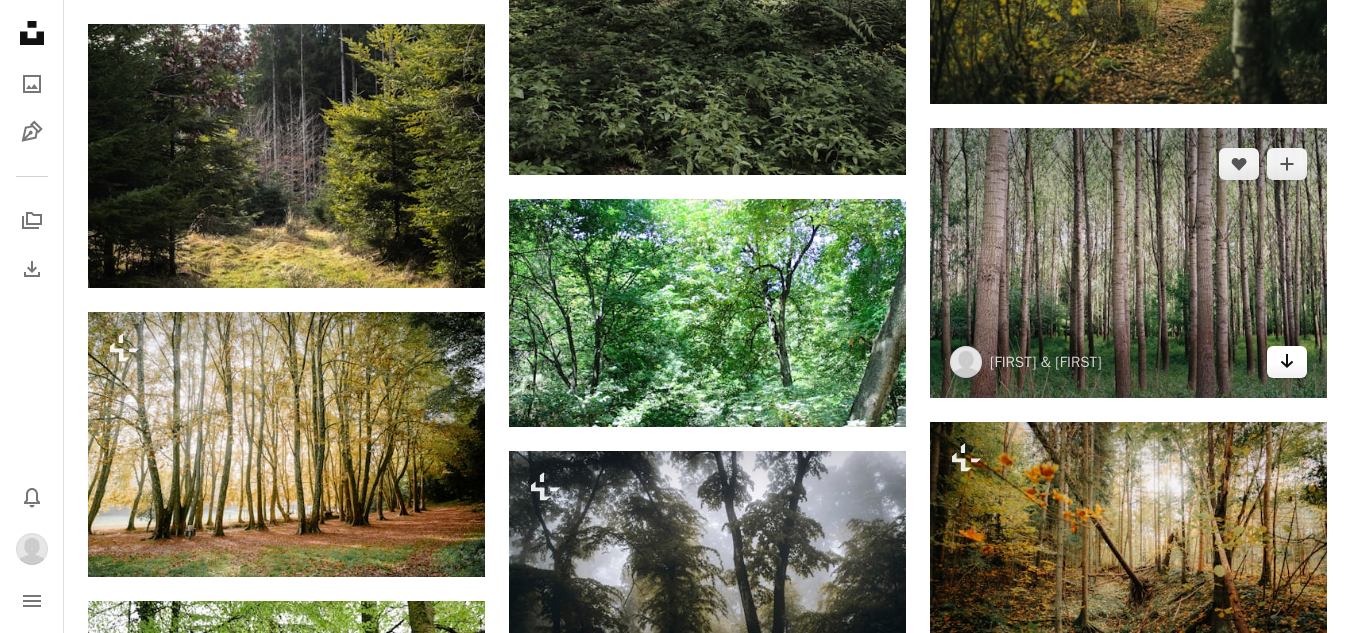 click on "Arrow pointing down" 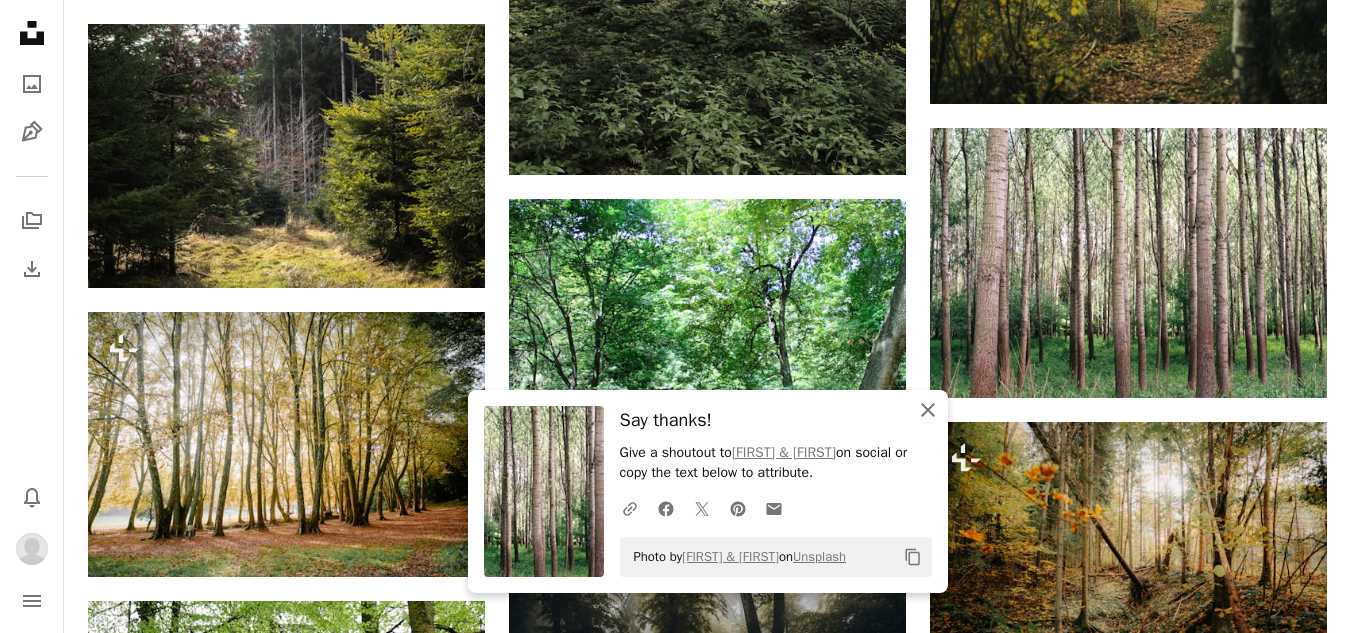 click on "An X shape" 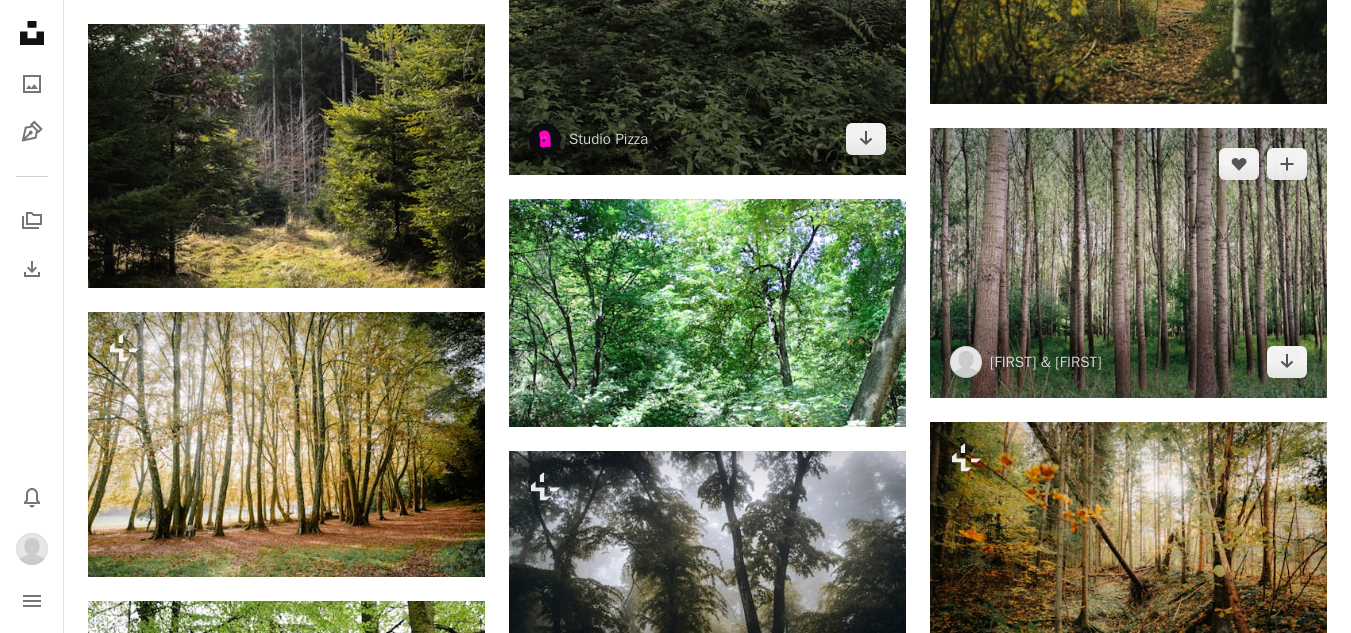 drag, startPoint x: 1224, startPoint y: 170, endPoint x: 870, endPoint y: 149, distance: 354.62234 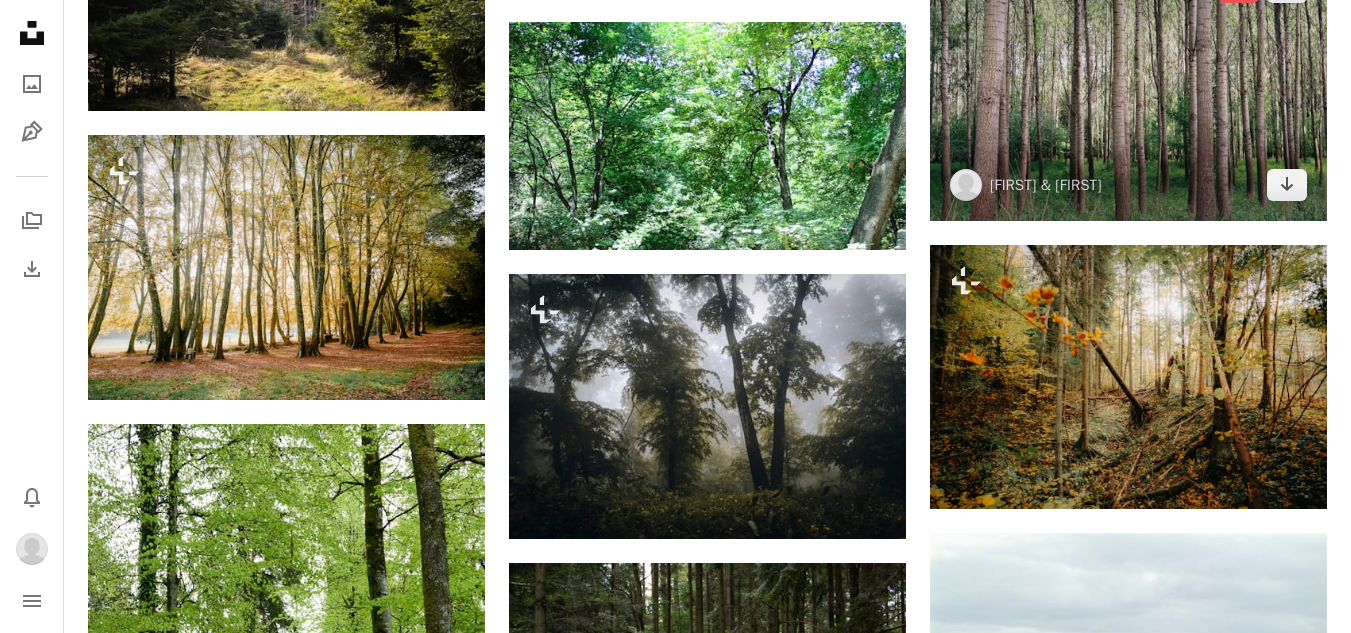 scroll, scrollTop: 14700, scrollLeft: 0, axis: vertical 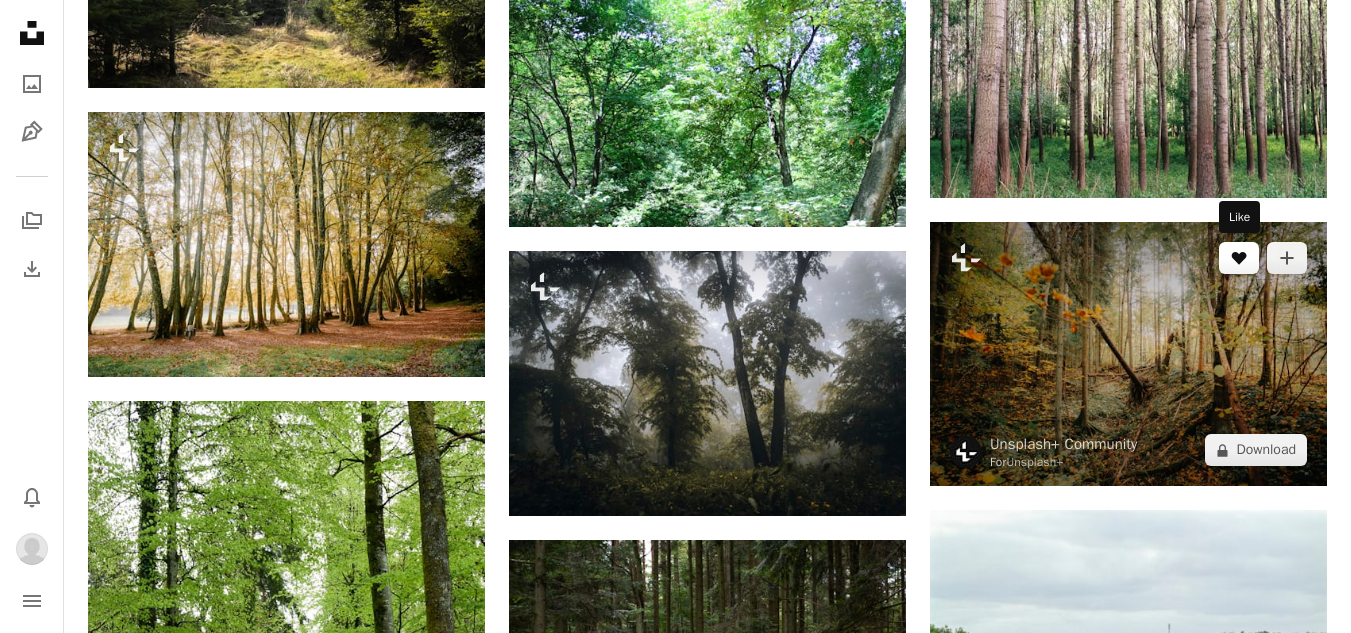 click on "A heart" at bounding box center (1239, 258) 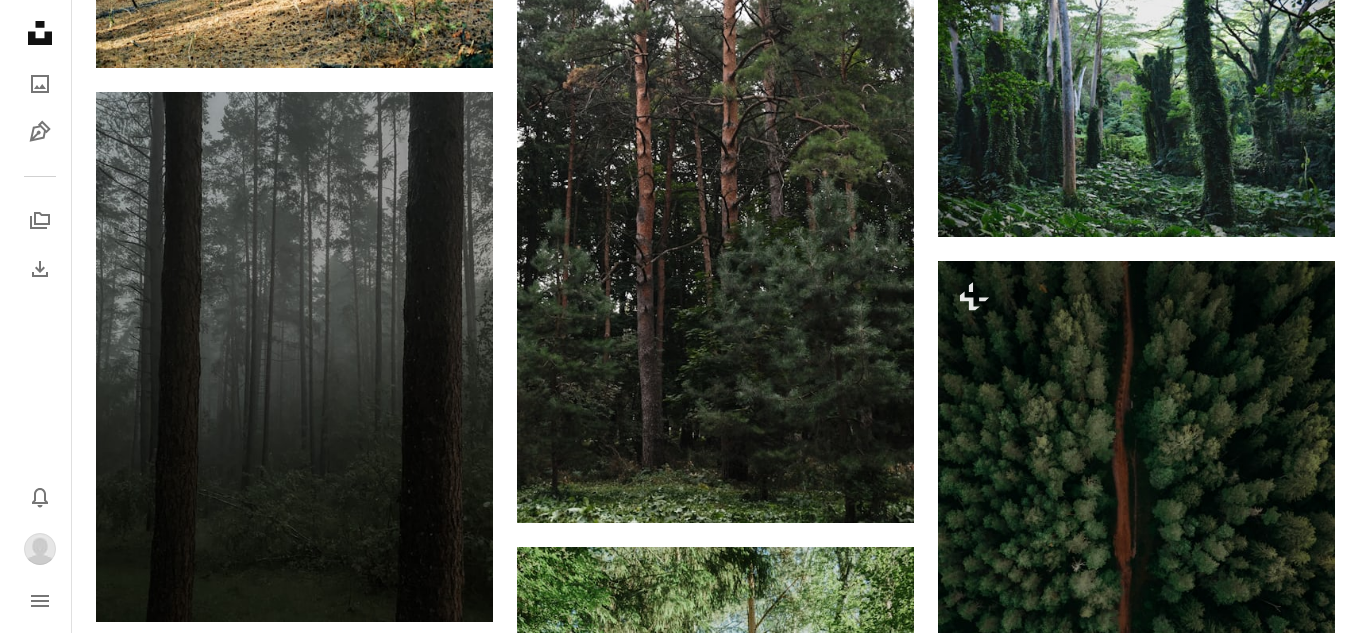 scroll, scrollTop: 27000, scrollLeft: 0, axis: vertical 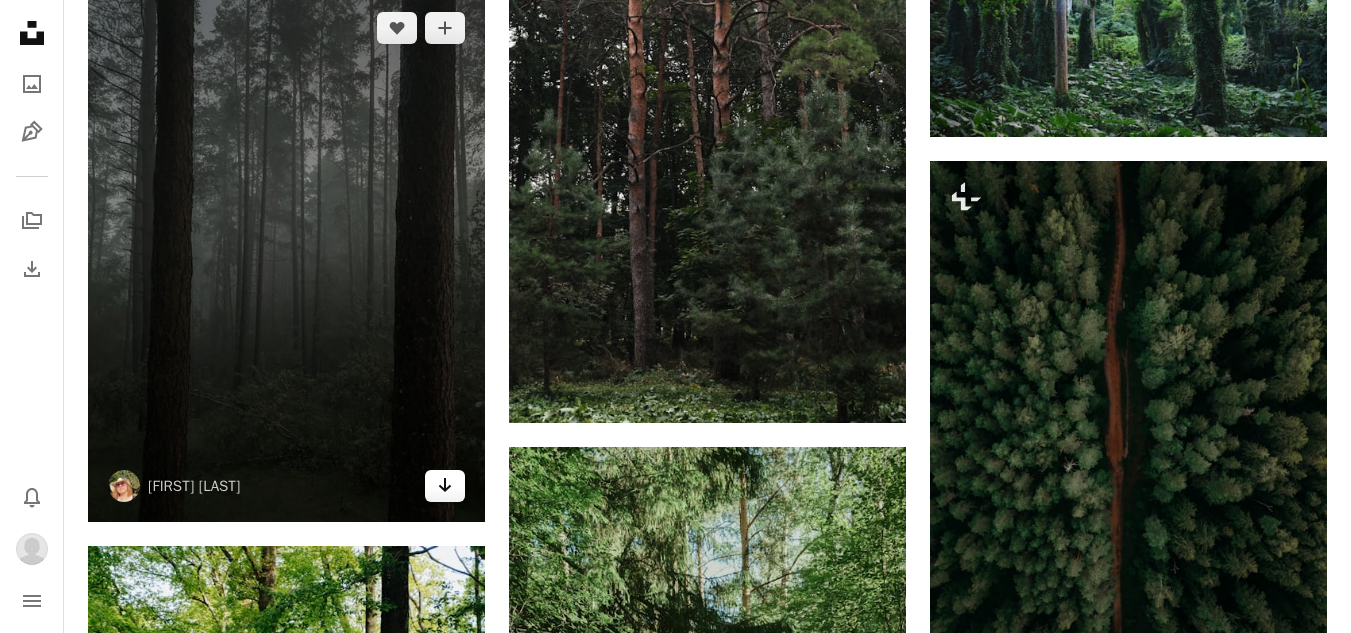 click on "Arrow pointing down" 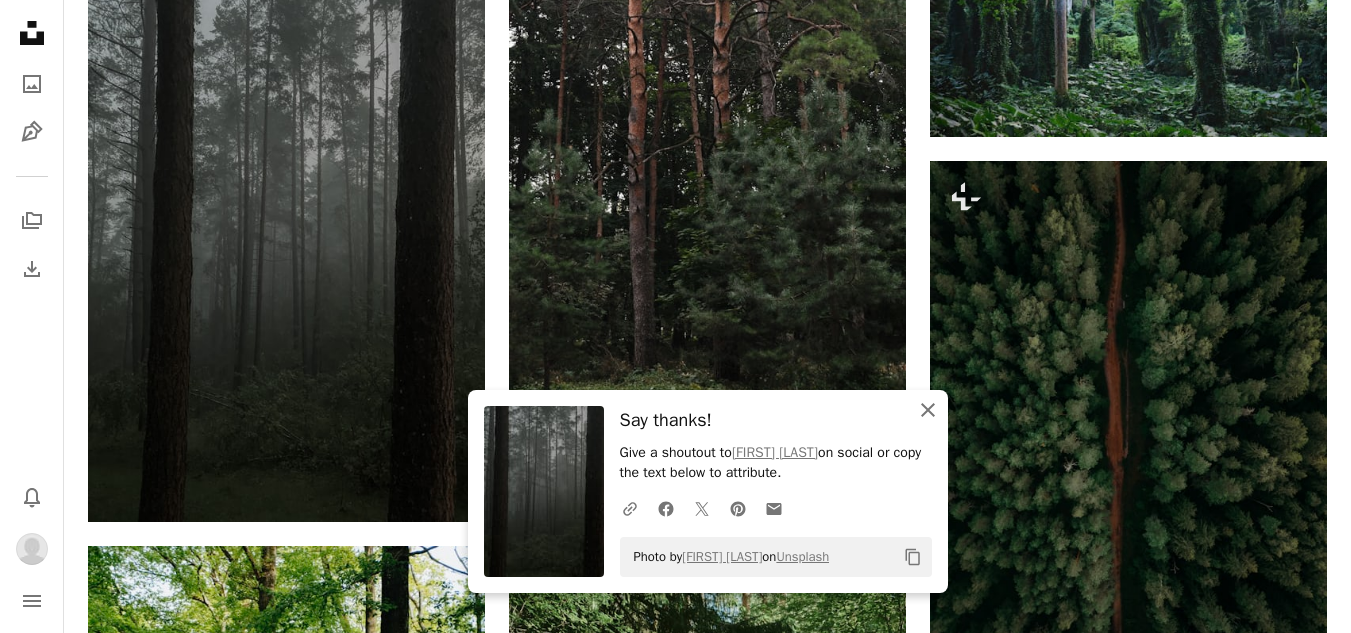 click on "An X shape" 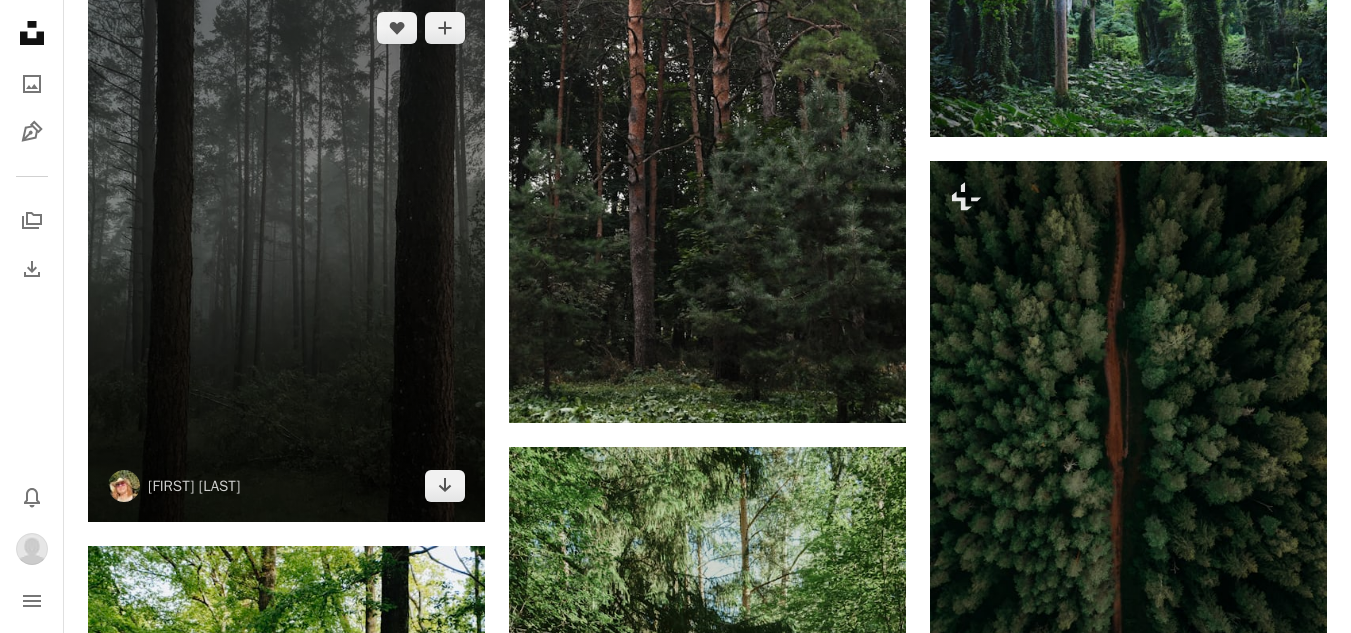 click at bounding box center (286, 257) 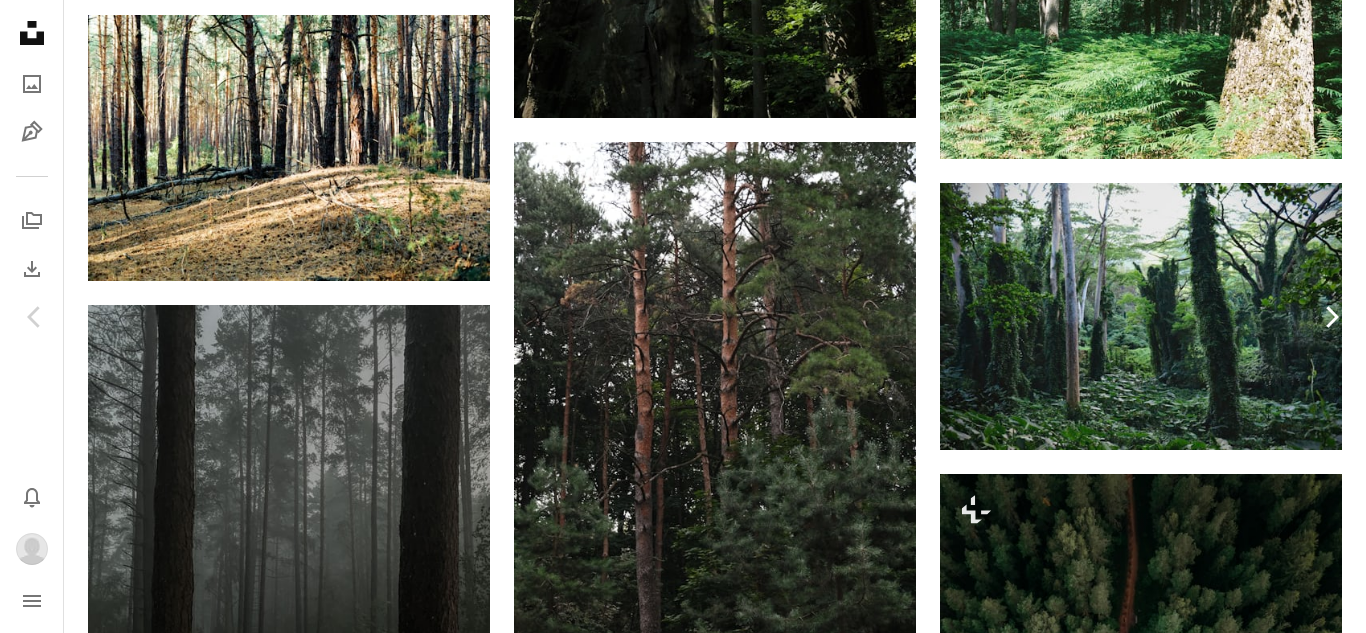 click 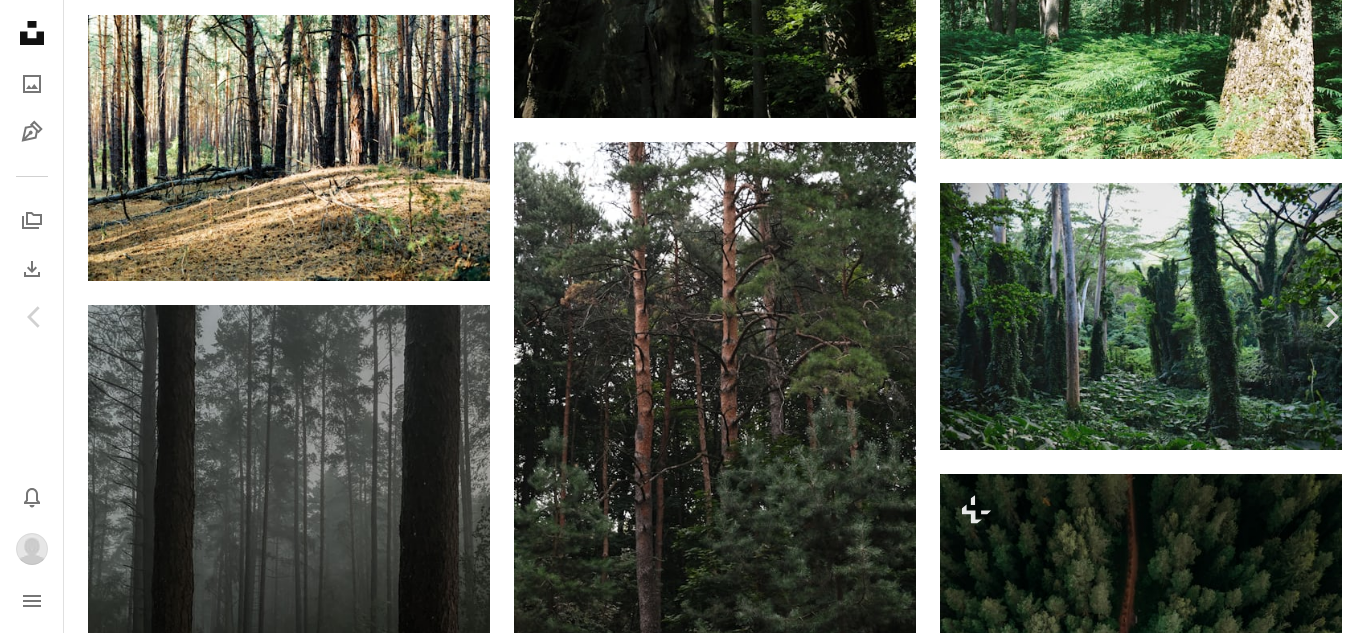 scroll, scrollTop: 100, scrollLeft: 0, axis: vertical 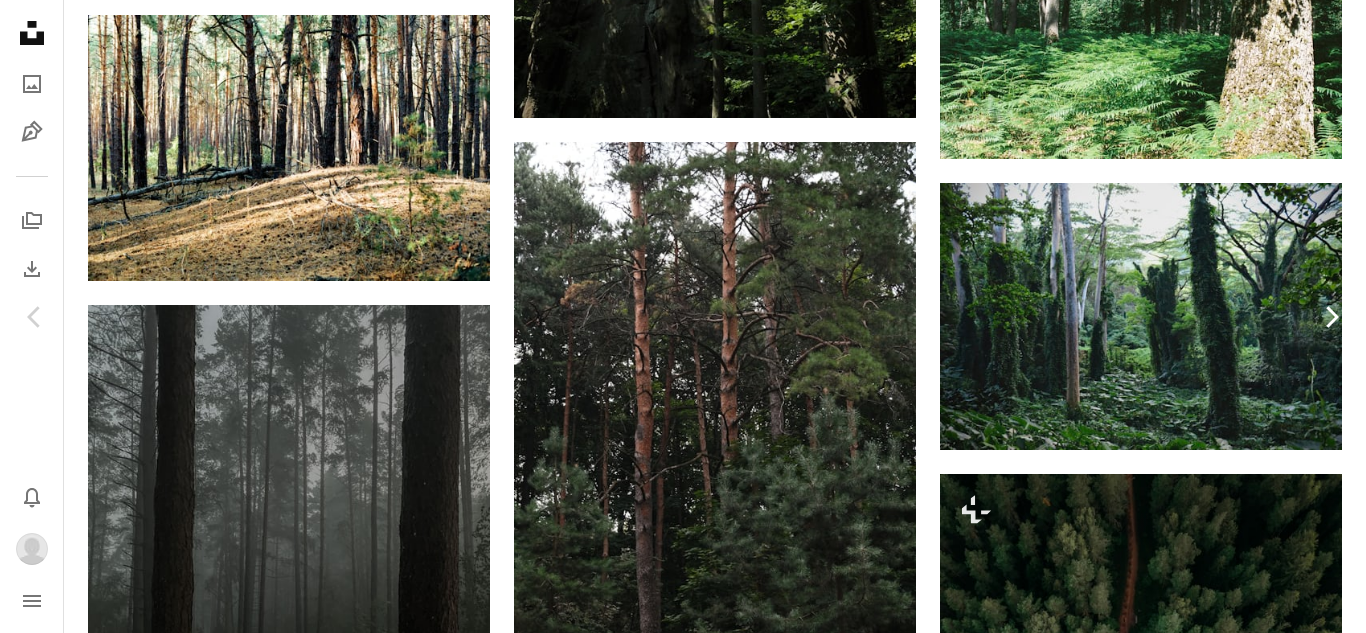 click on "Chevron right" 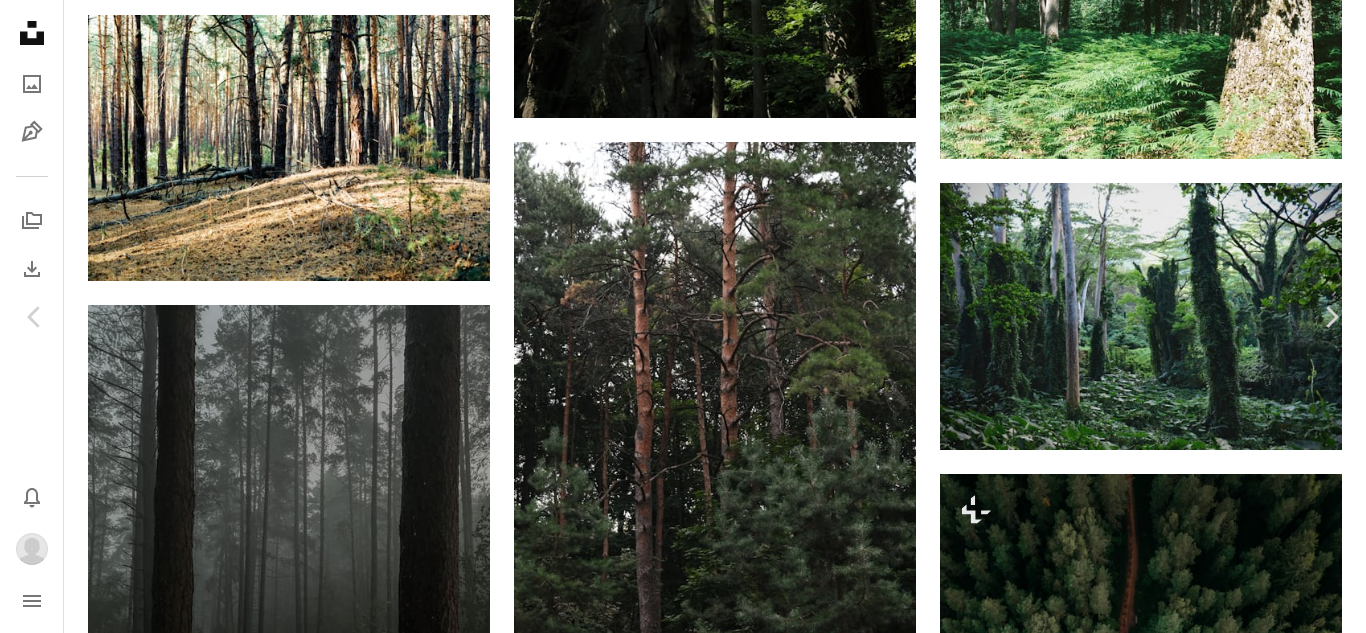scroll, scrollTop: 38, scrollLeft: 0, axis: vertical 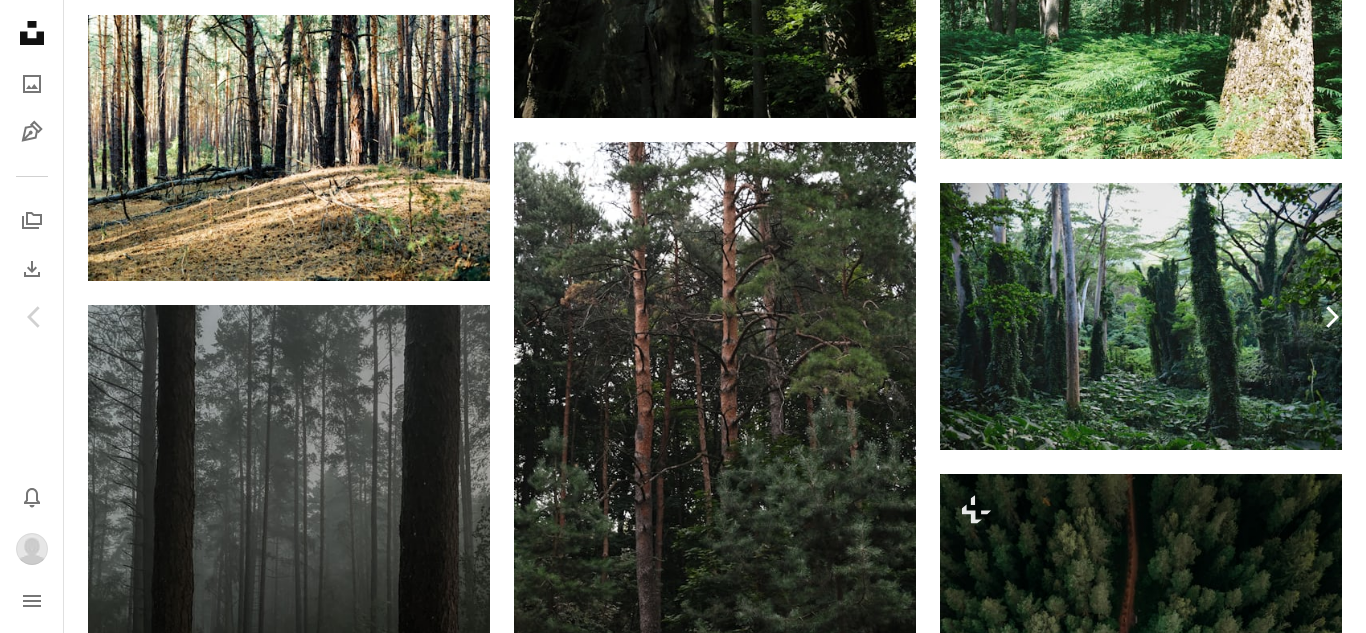 click on "Chevron right" 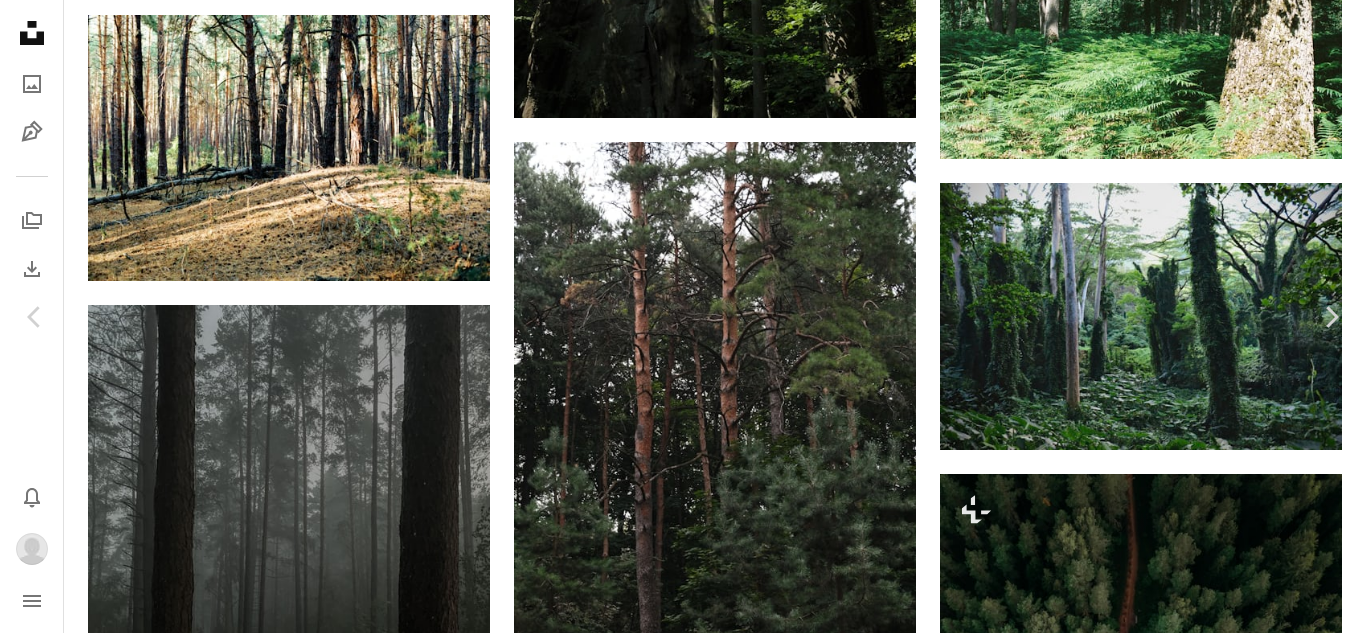 scroll, scrollTop: 100, scrollLeft: 0, axis: vertical 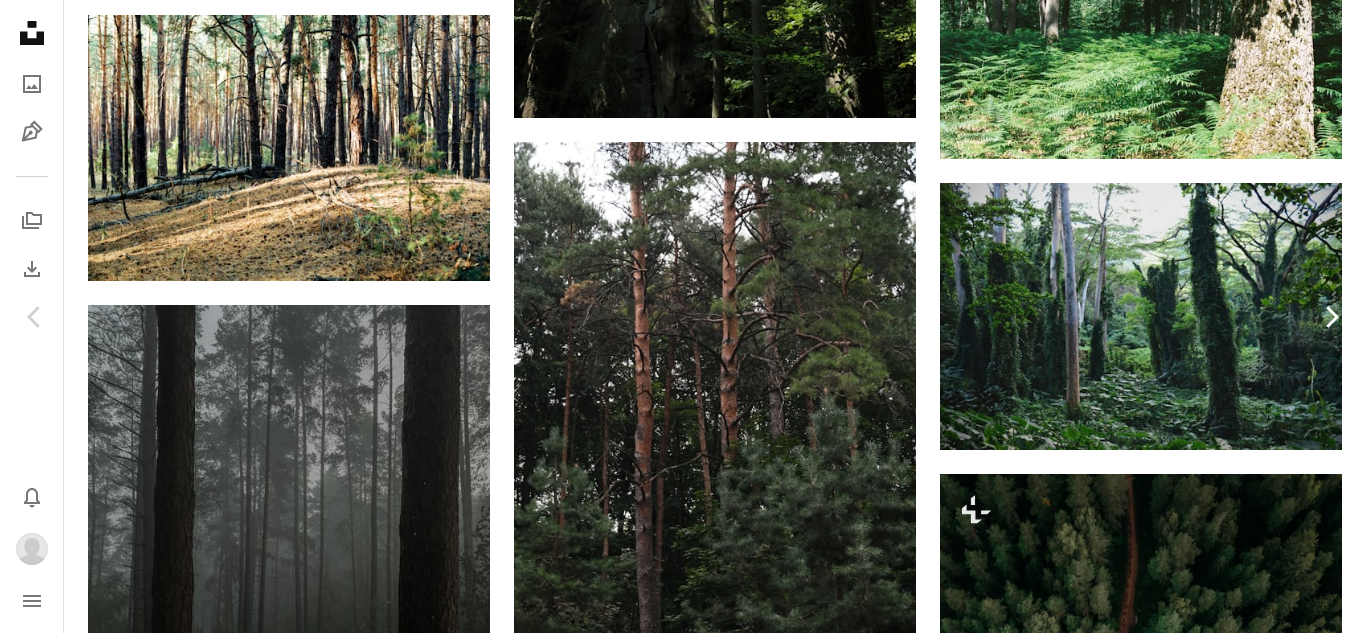 click on "Chevron right" 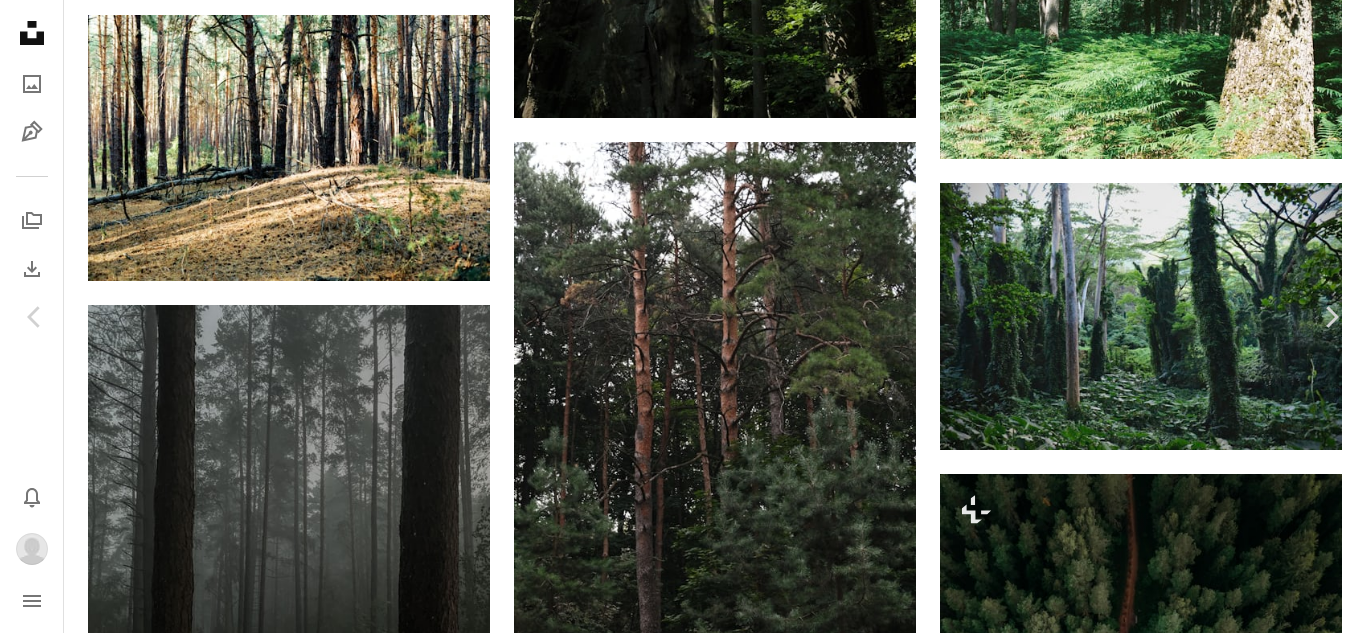 click 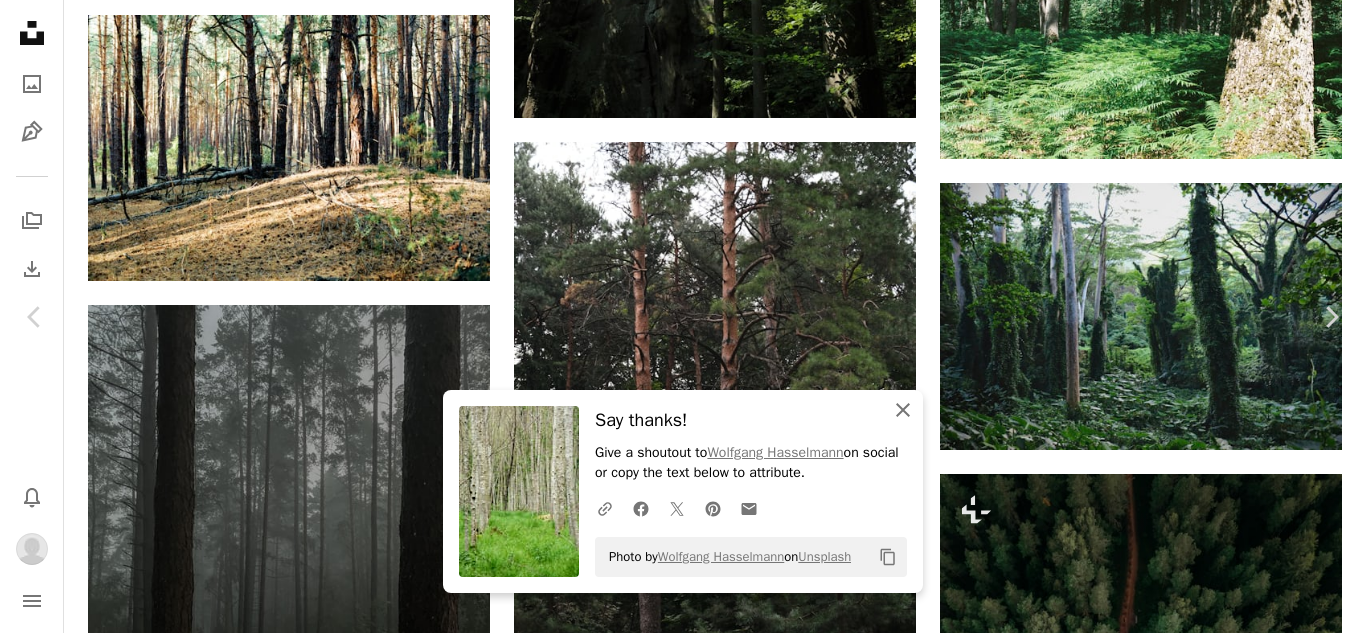 click on "An X shape" 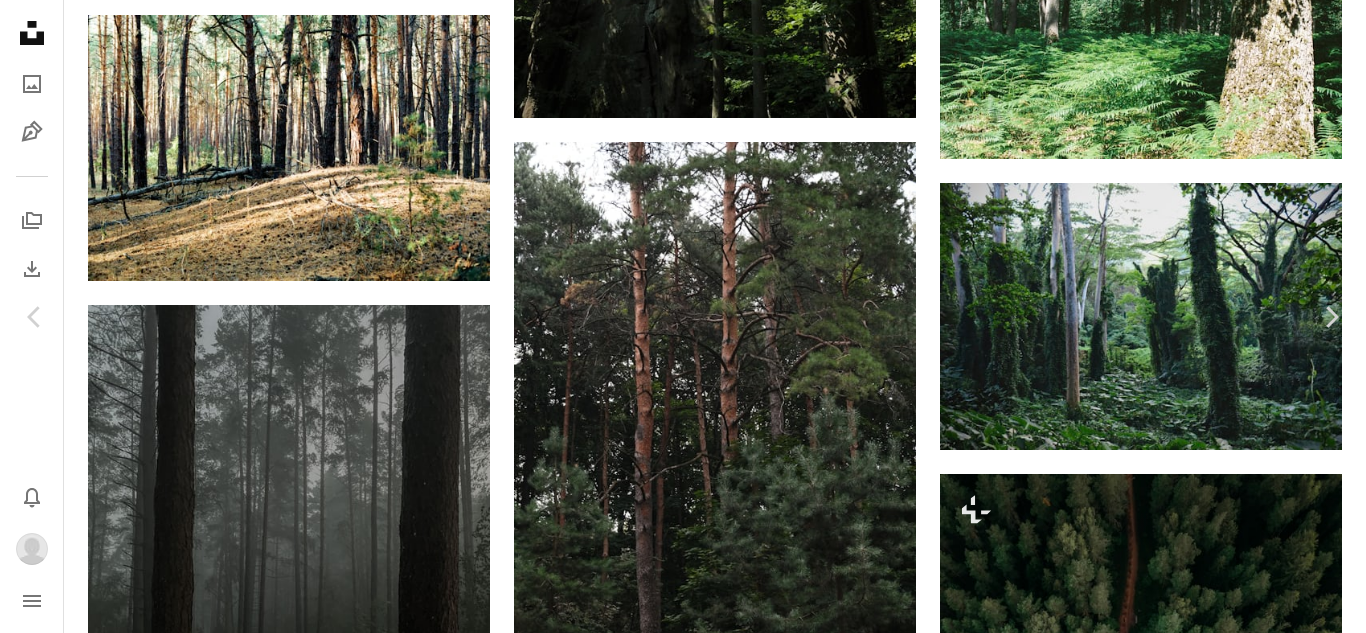 scroll, scrollTop: 100, scrollLeft: 0, axis: vertical 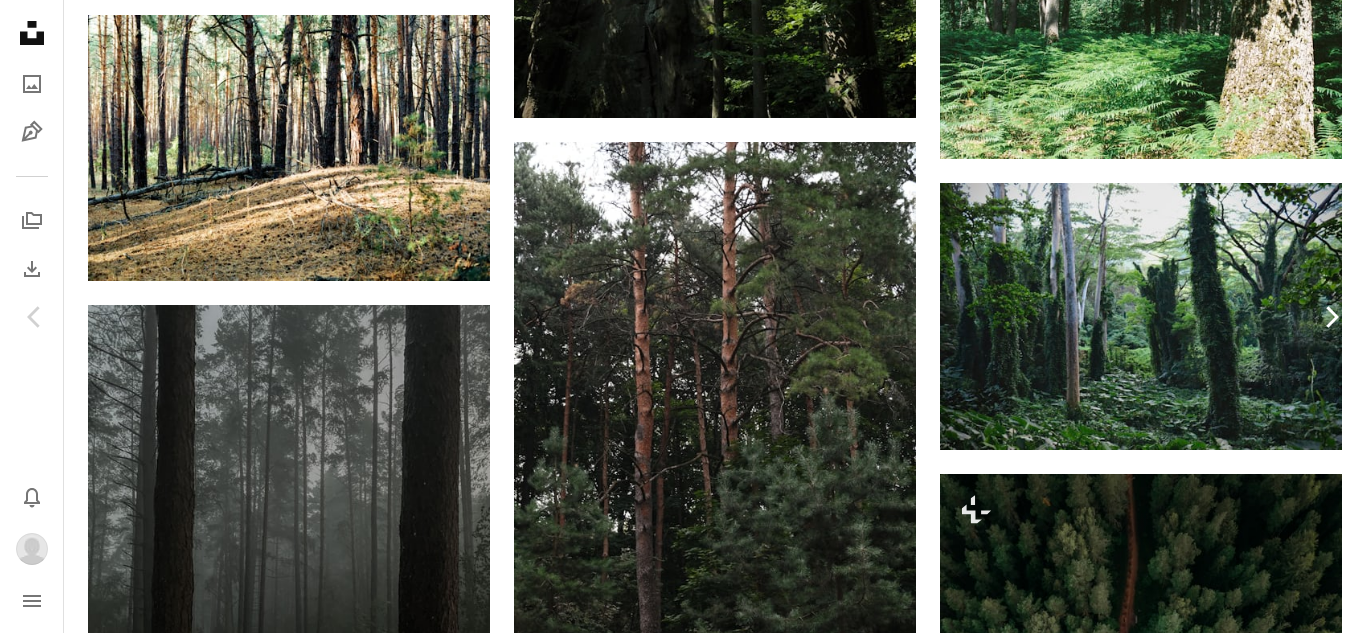 click 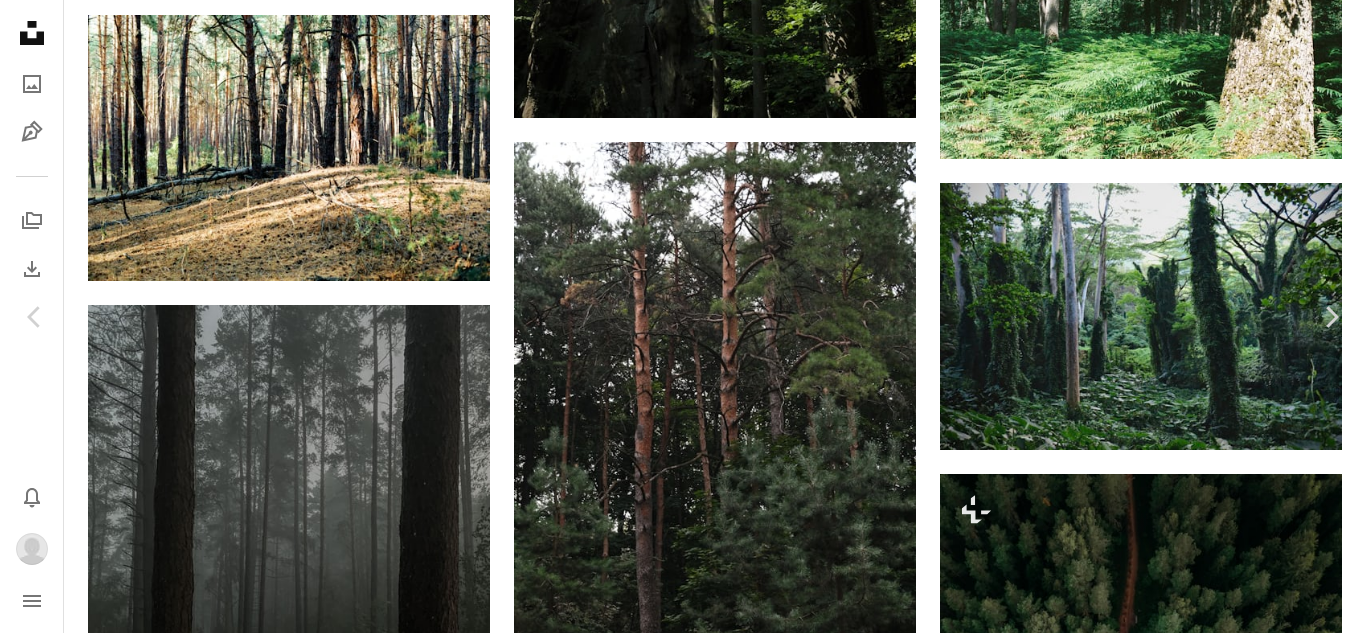 scroll, scrollTop: 0, scrollLeft: 0, axis: both 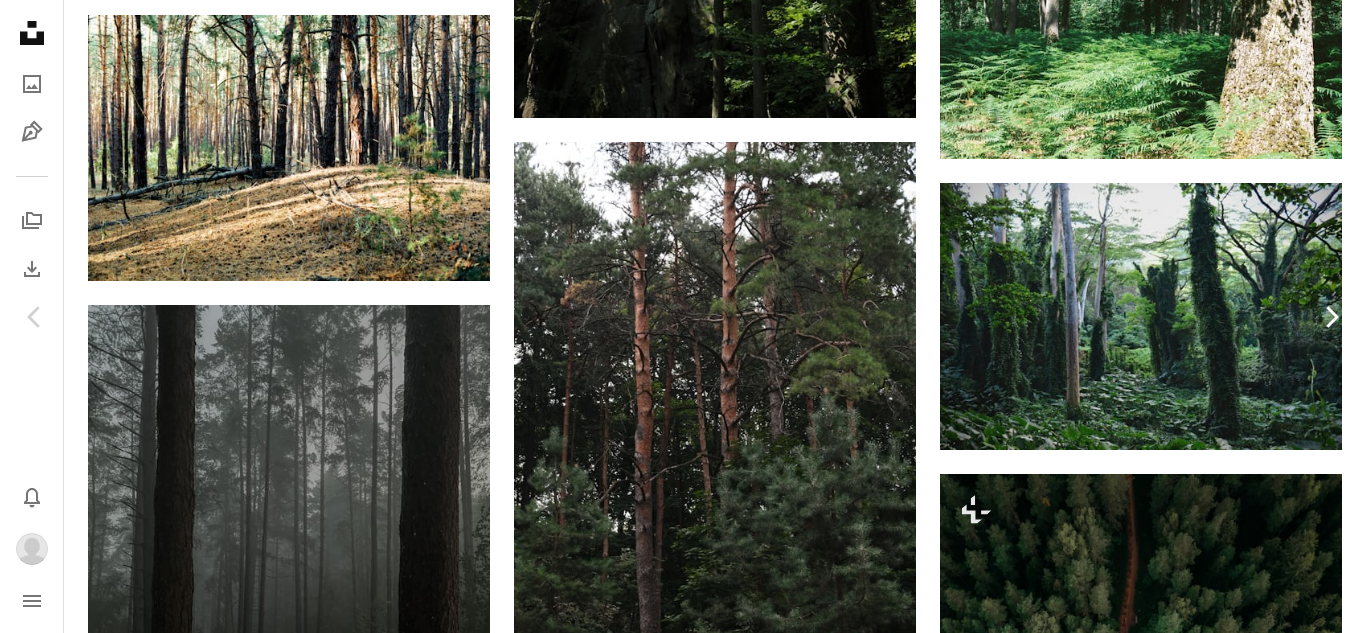 click on "Chevron right" 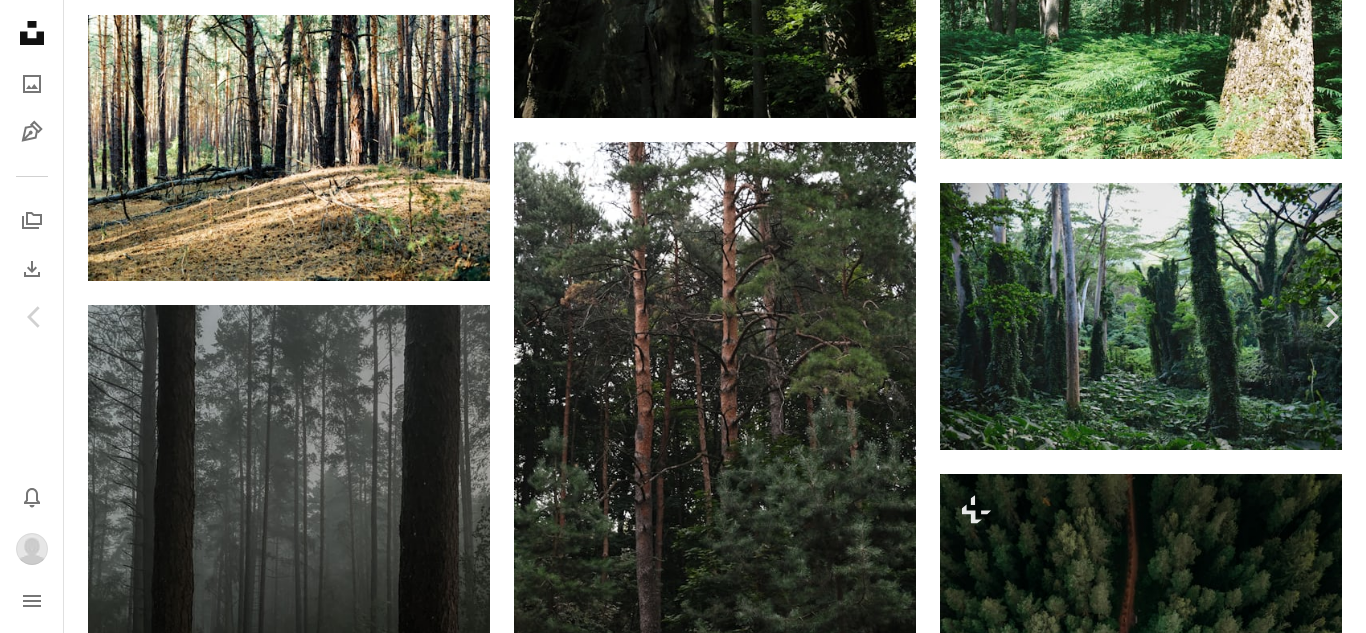 scroll, scrollTop: 100, scrollLeft: 0, axis: vertical 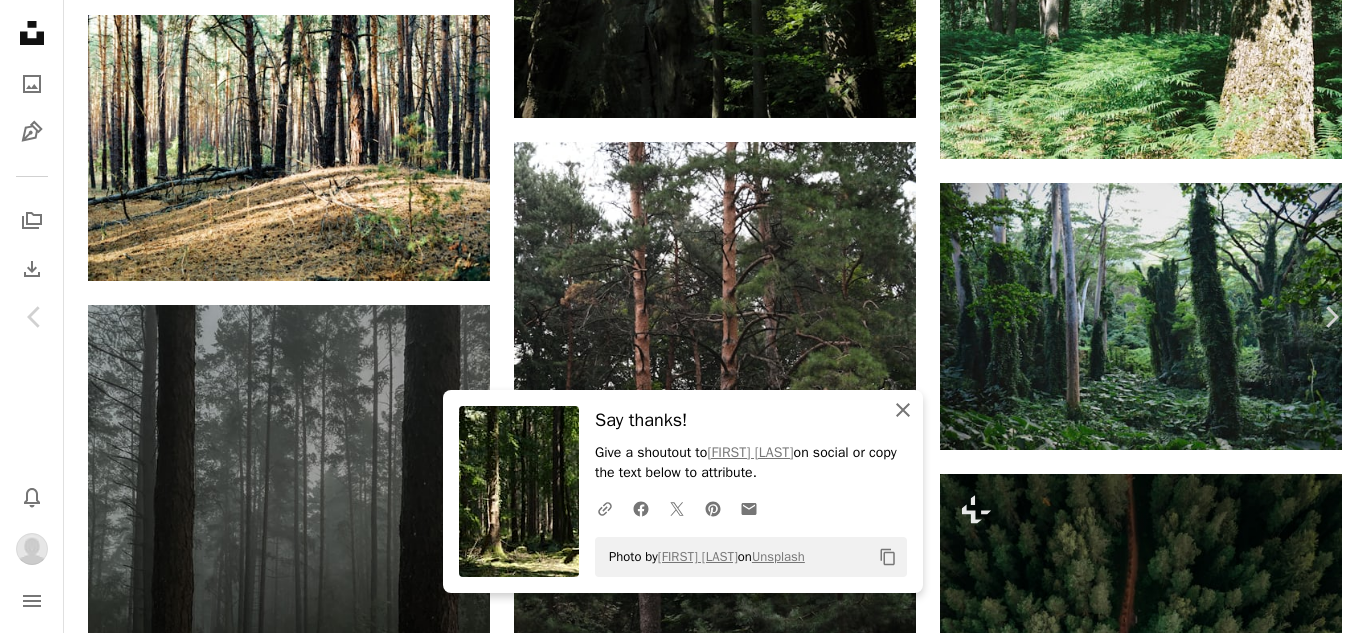 click on "An X shape" 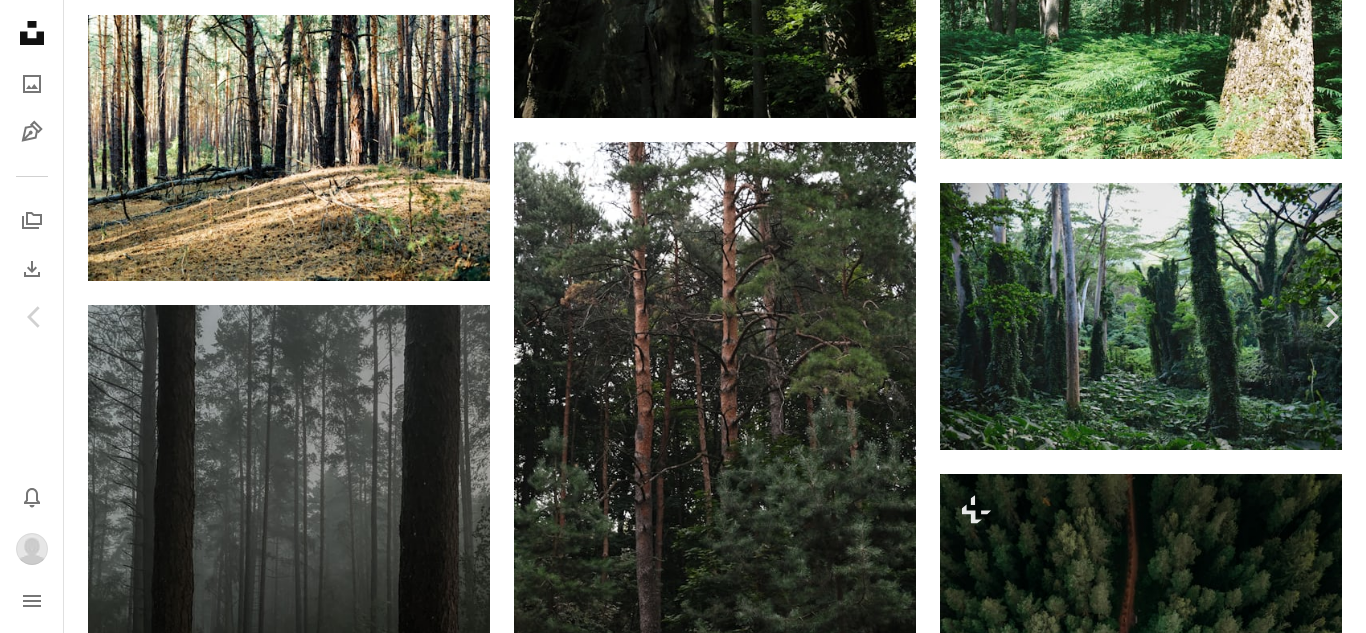 click on "Chevron down" 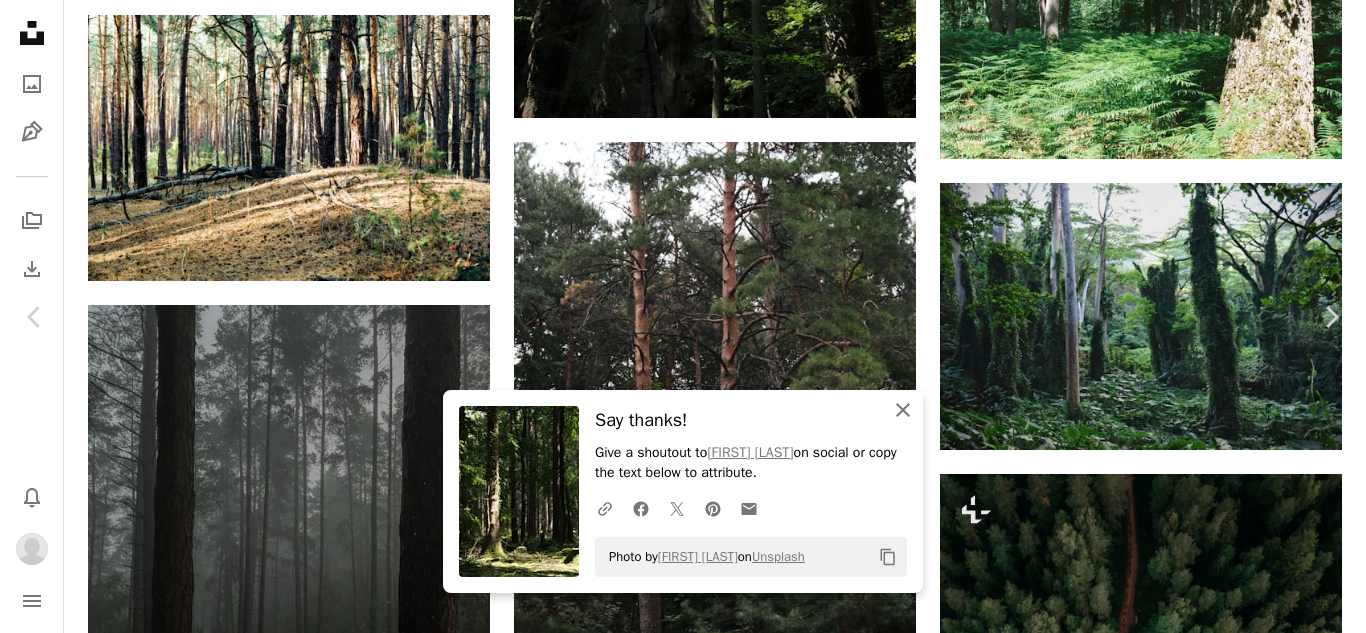 click on "An X shape" 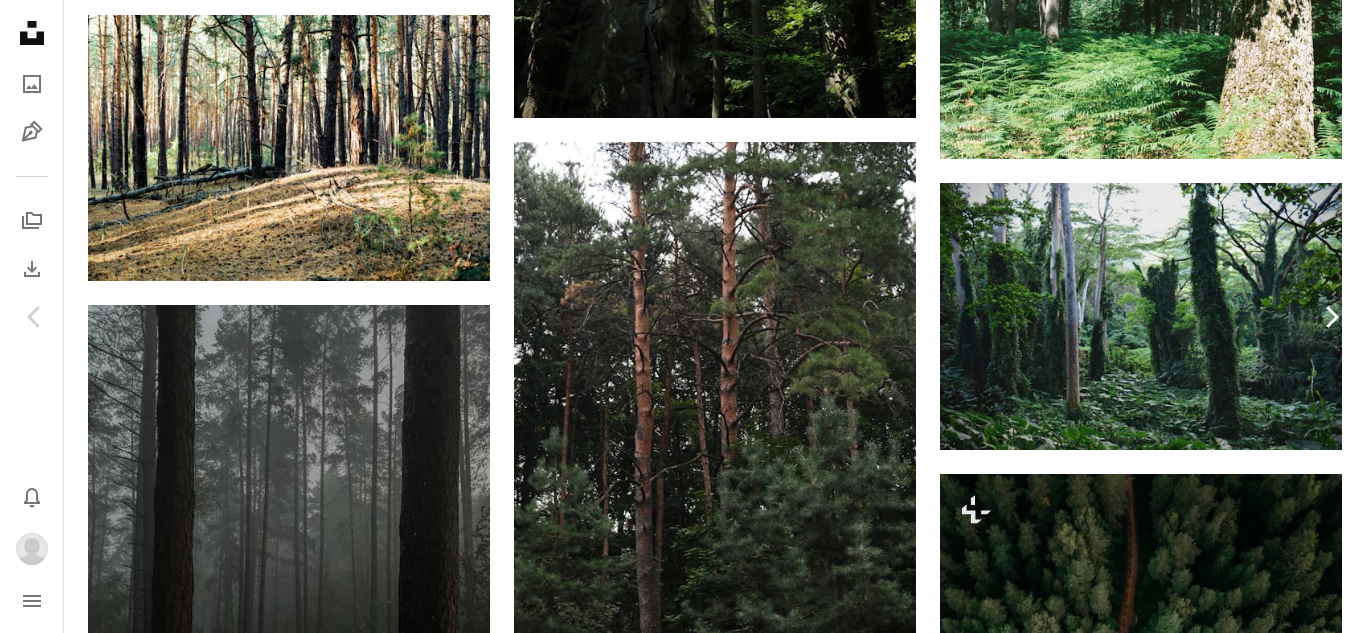 click on "Chevron right" 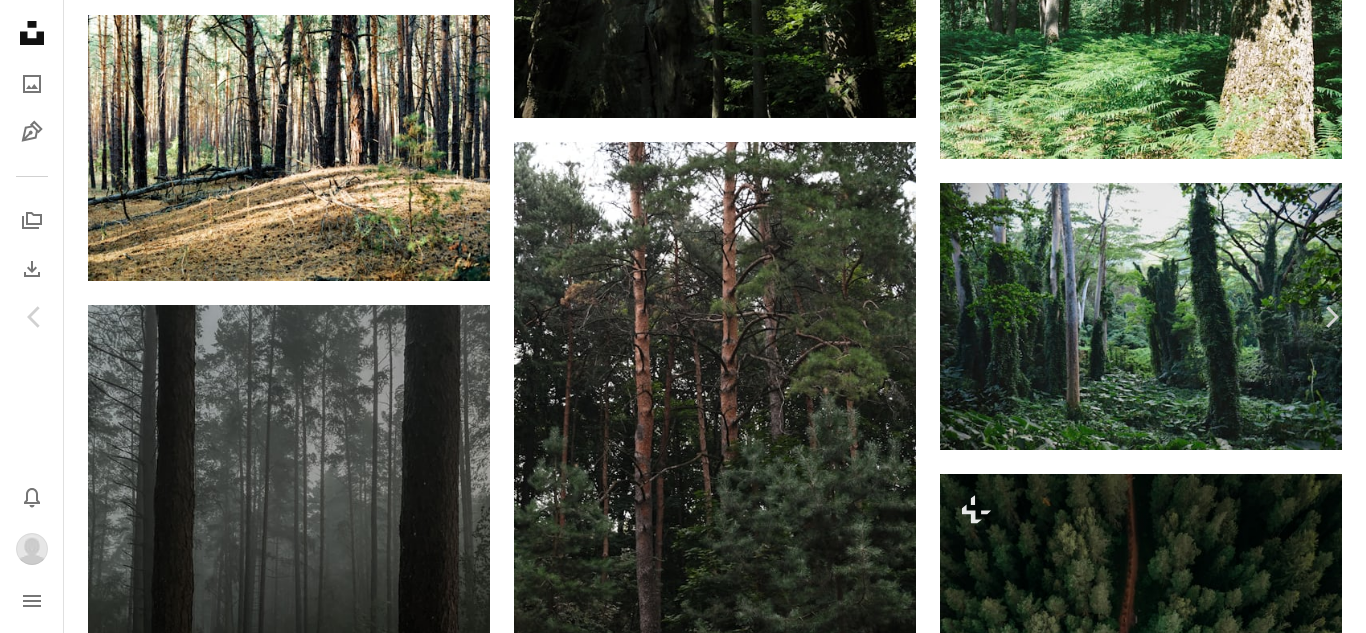 scroll, scrollTop: 0, scrollLeft: 0, axis: both 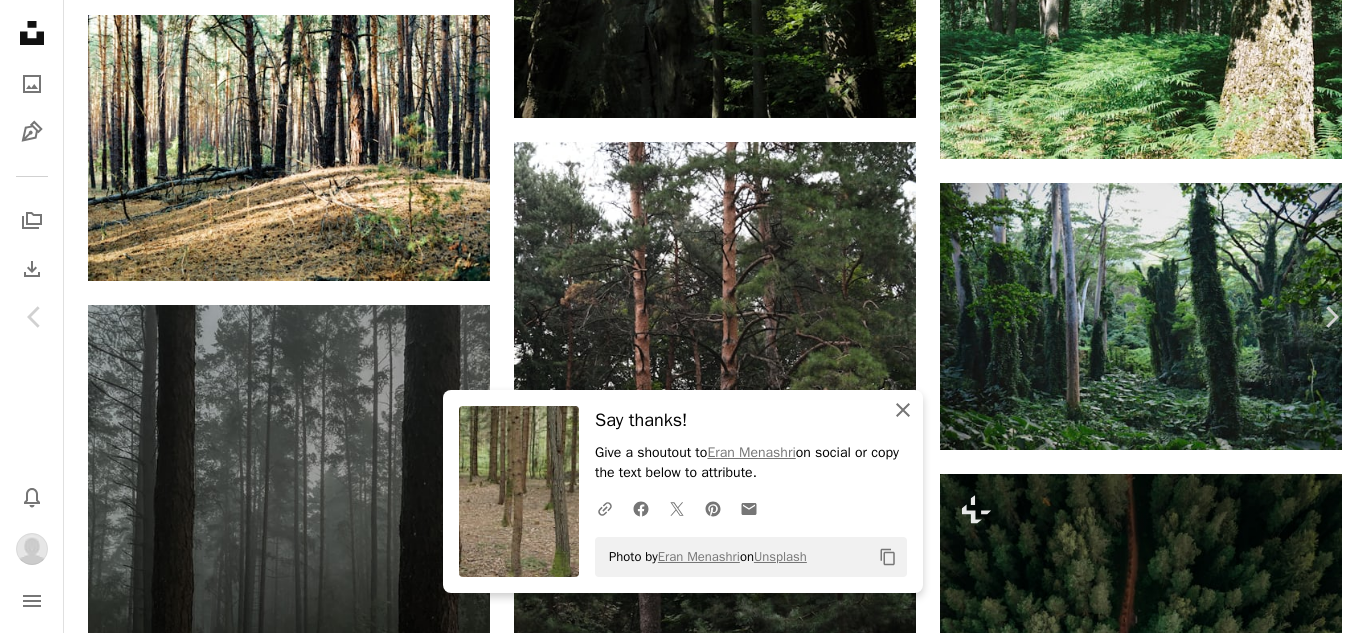 click 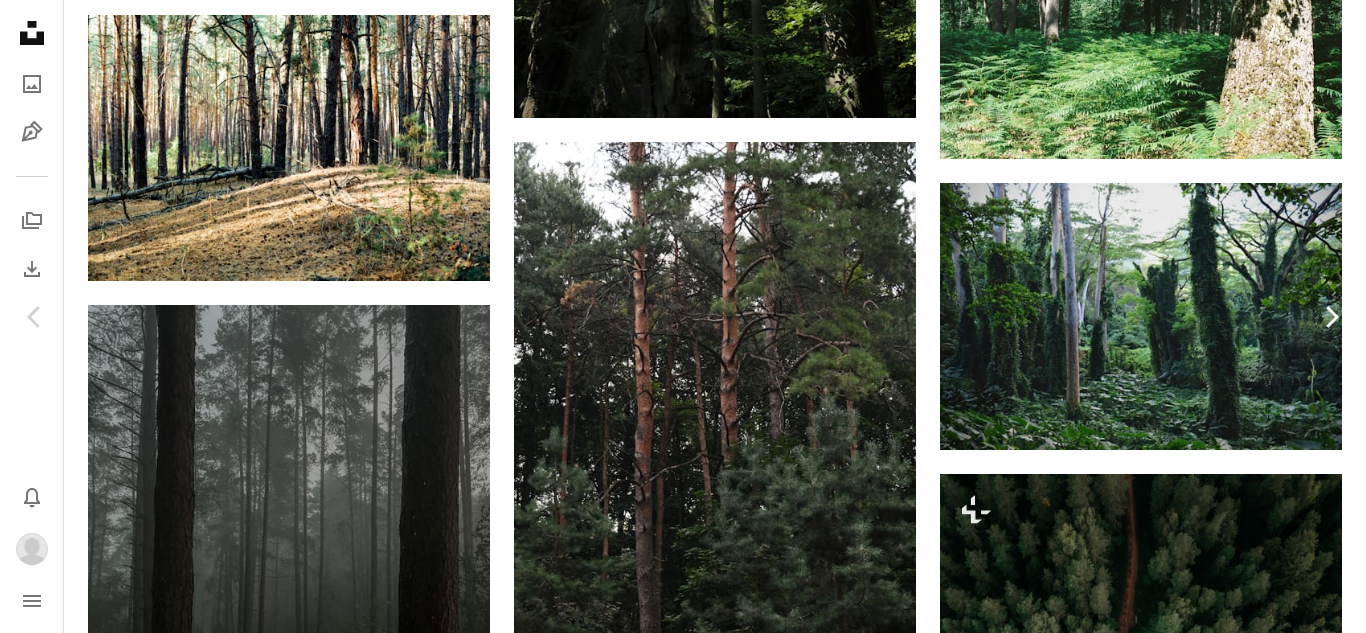 click on "Chevron right" 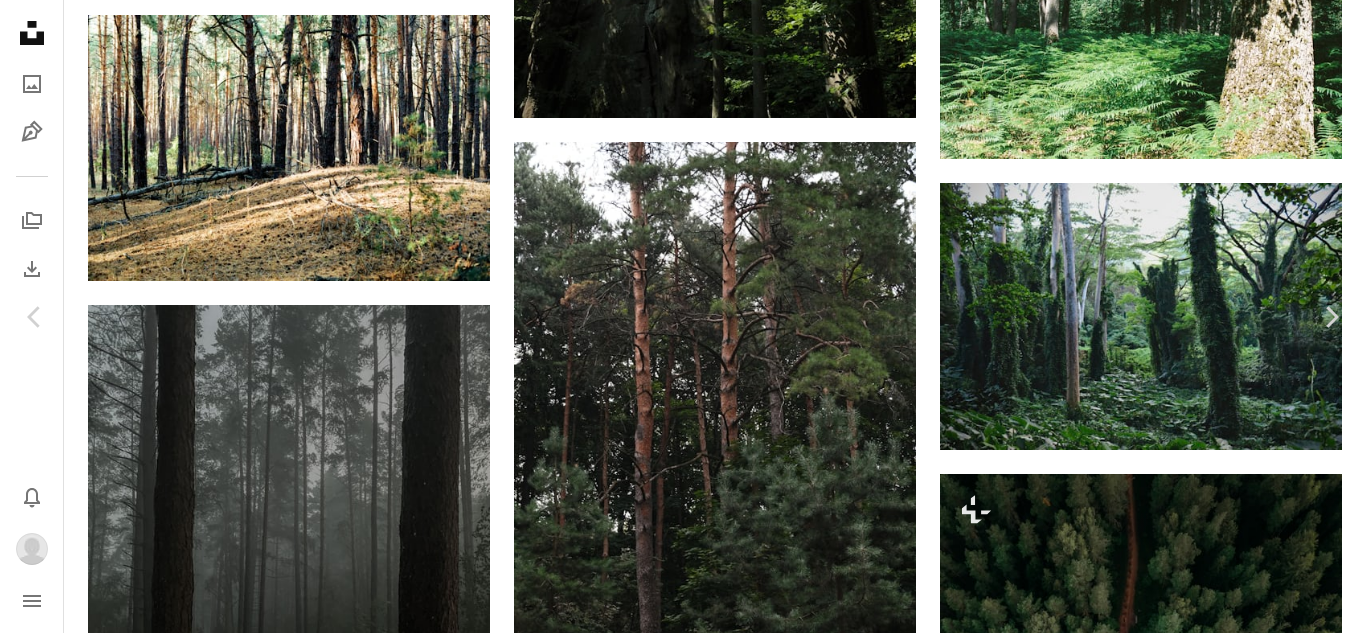 scroll, scrollTop: 0, scrollLeft: 0, axis: both 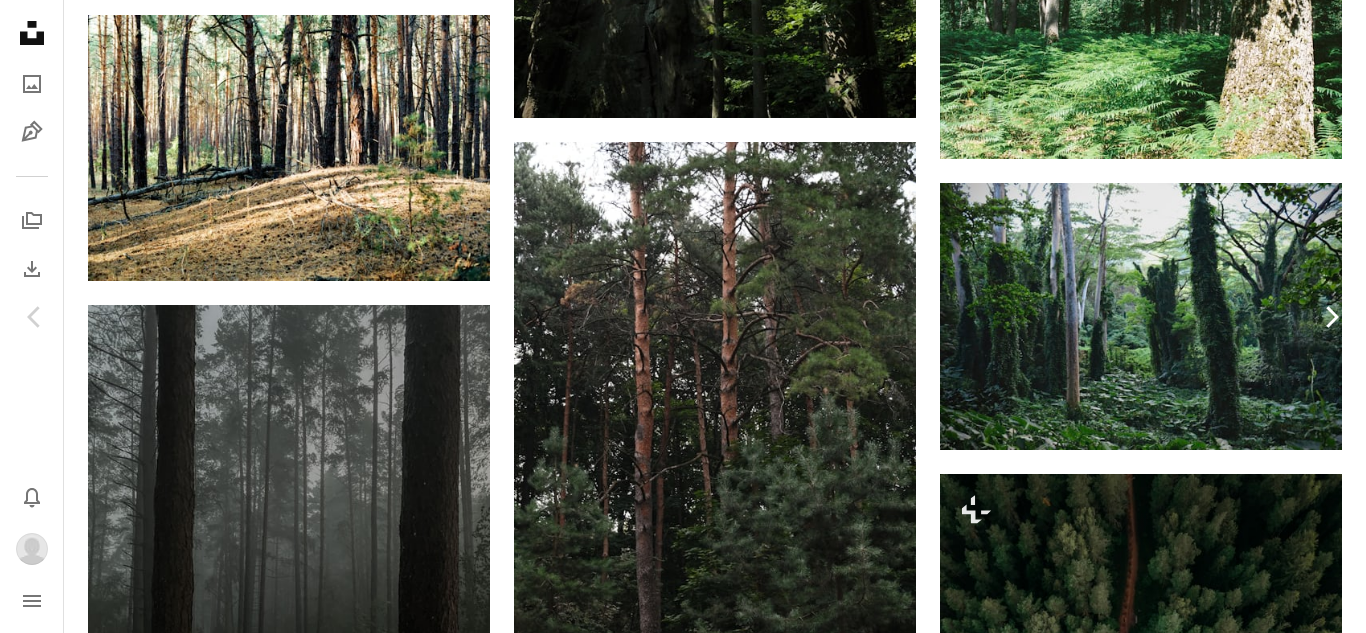 click on "Chevron right" 